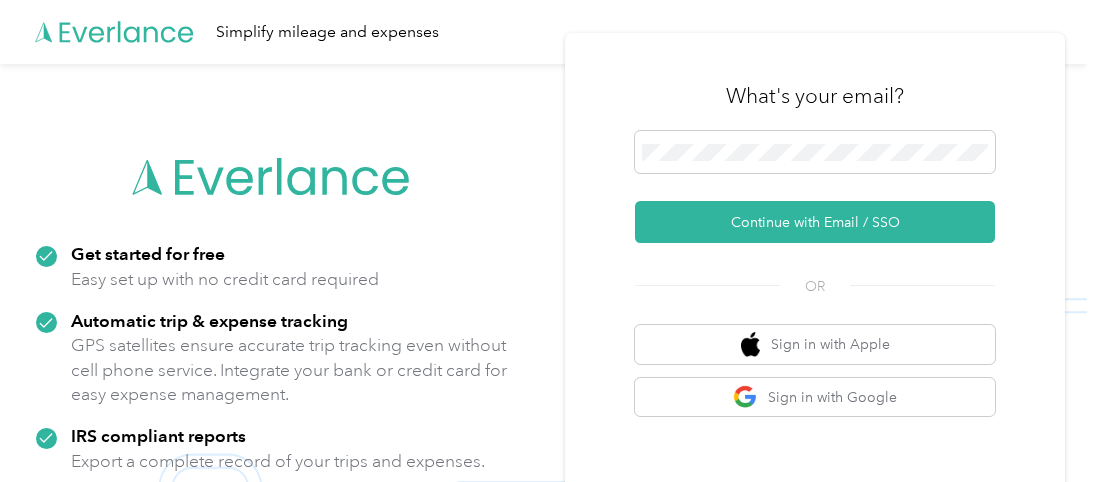 scroll, scrollTop: 0, scrollLeft: 0, axis: both 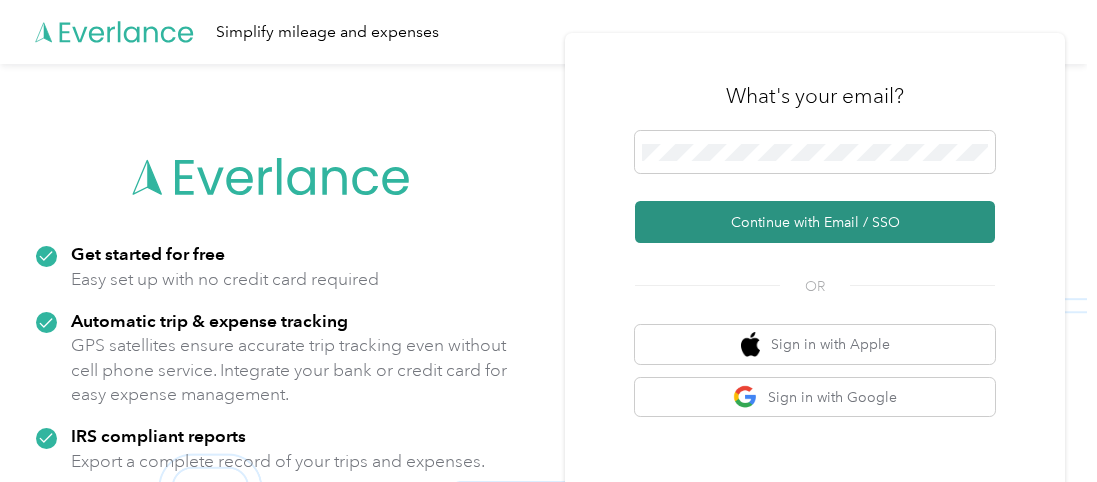 click on "Continue with Email / SSO" at bounding box center (815, 222) 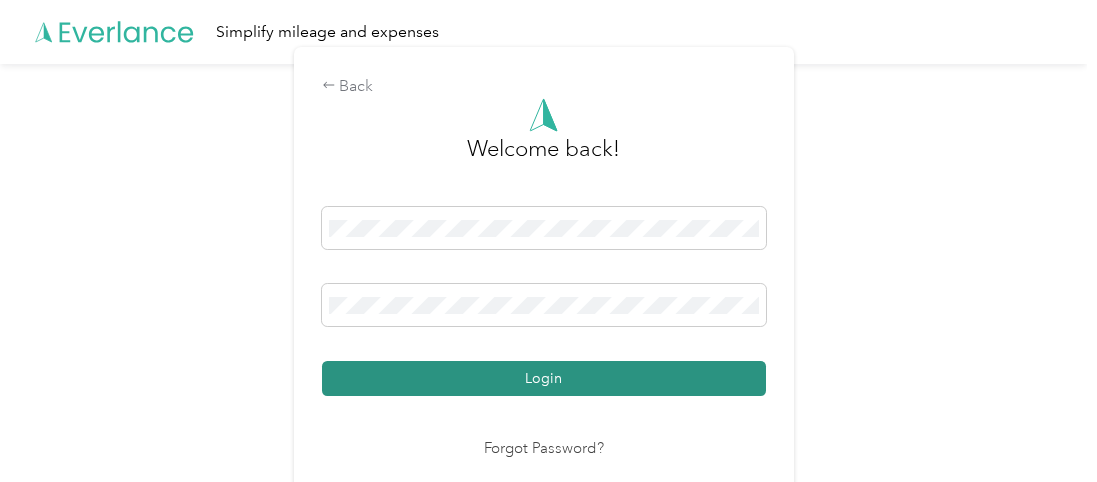 click on "Login" at bounding box center [544, 378] 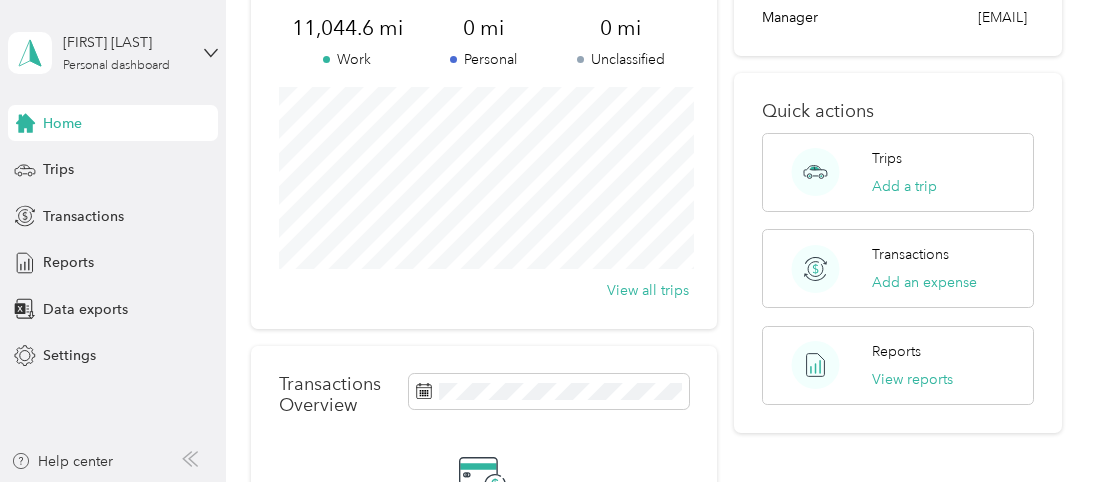 scroll, scrollTop: 0, scrollLeft: 0, axis: both 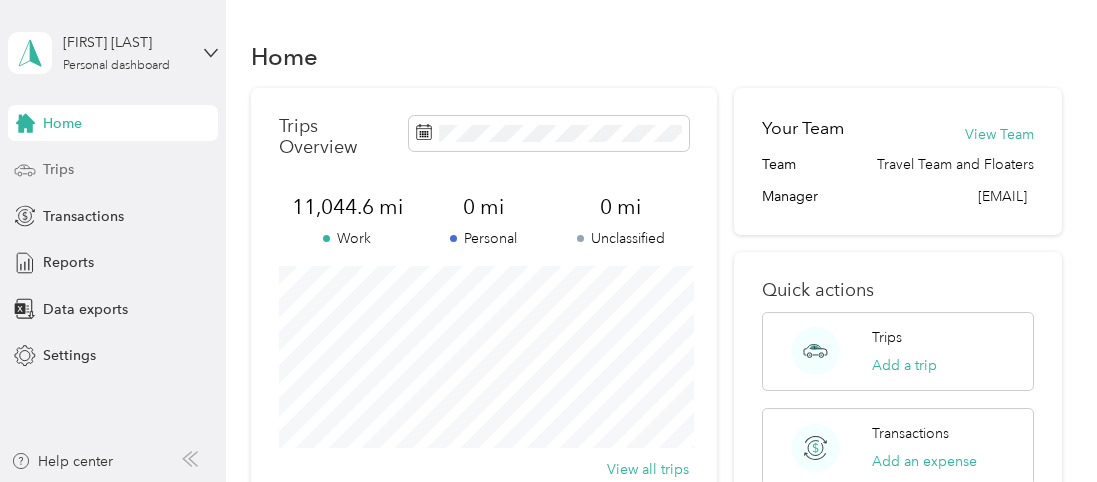 click on "Trips" at bounding box center (113, 170) 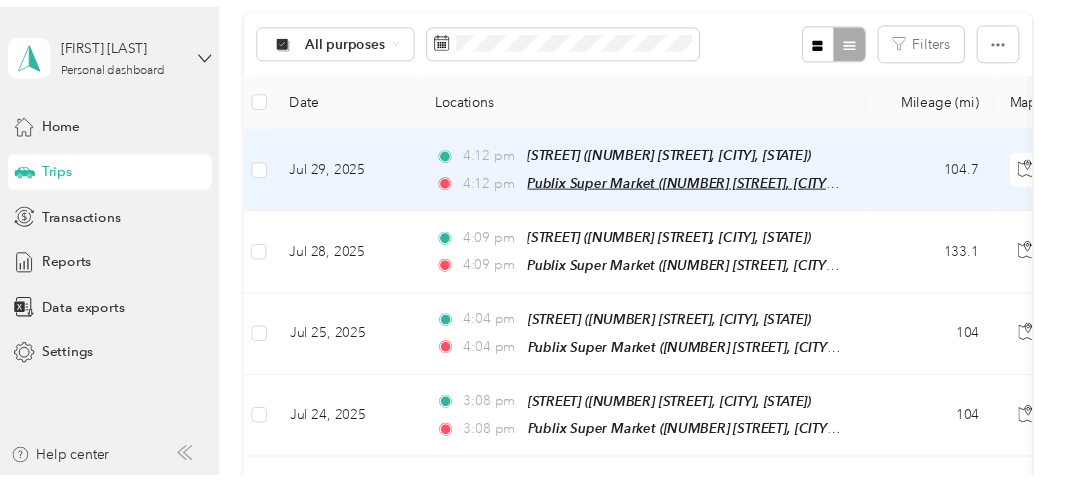 scroll, scrollTop: 217, scrollLeft: 0, axis: vertical 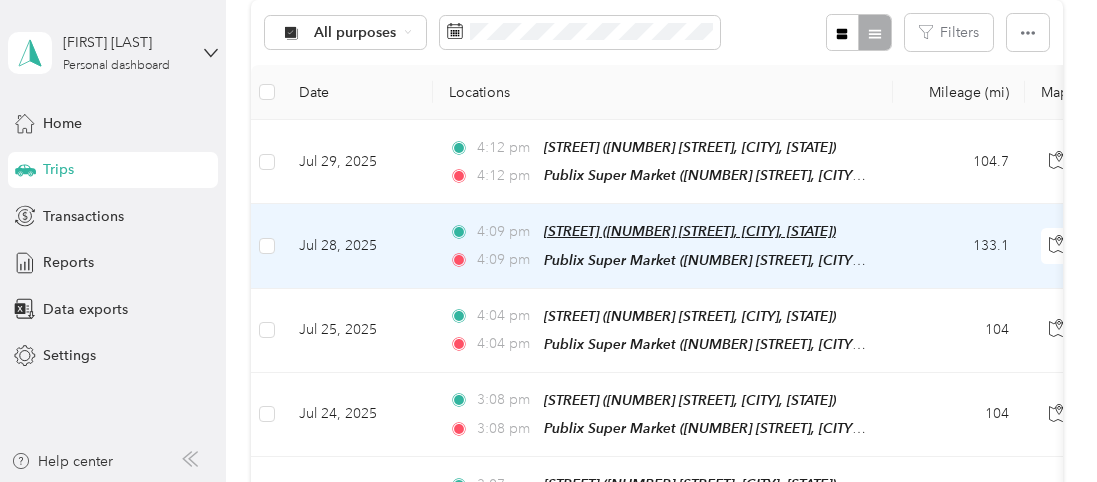 click on "[STREET] ([NUMBER] [STREET], [CITY], [STATE])" at bounding box center [690, 231] 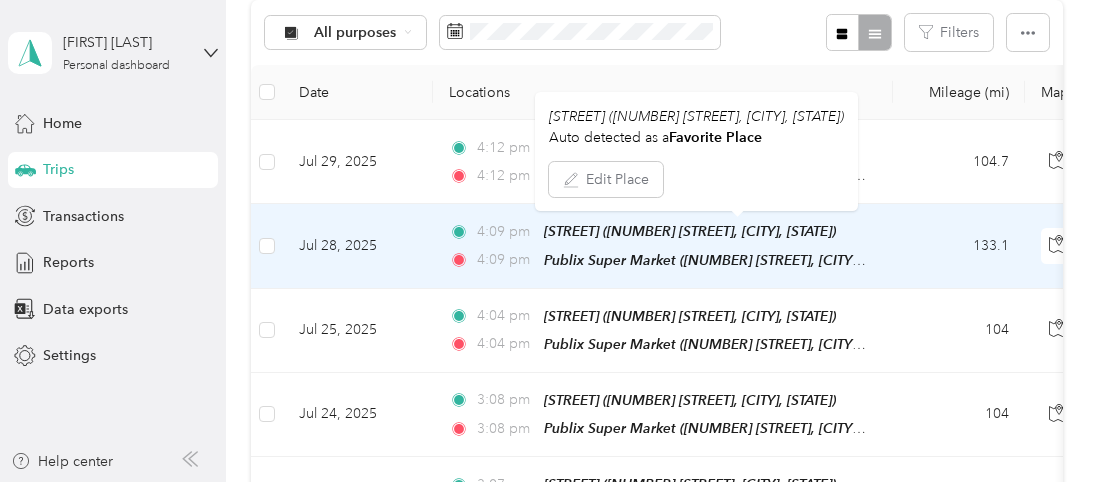 click on "133.1" at bounding box center [959, 246] 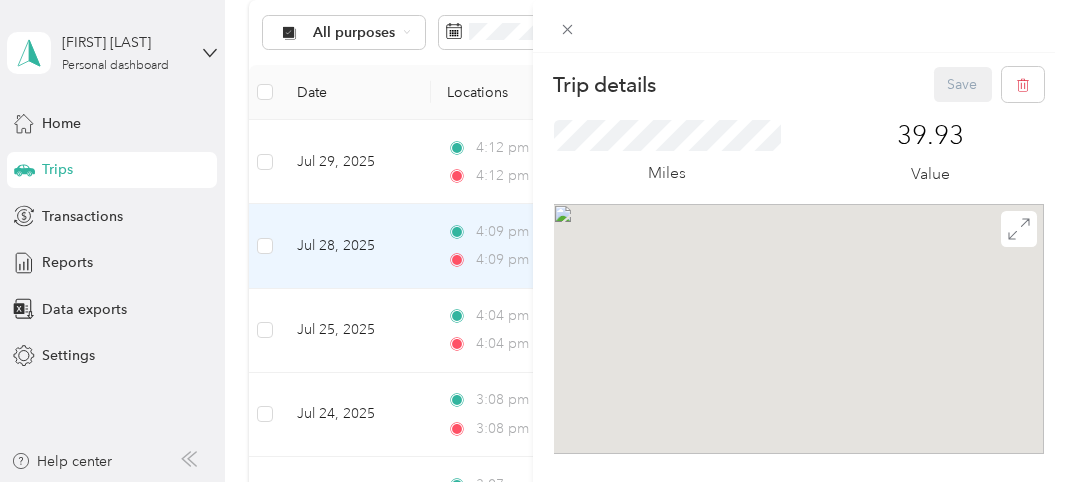 click on "Trip details Save This trip cannot be edited because it is either under review, approved, or paid. Contact your Team Manager to edit it. Miles 39.93 Value  TO Add photo" at bounding box center (532, 241) 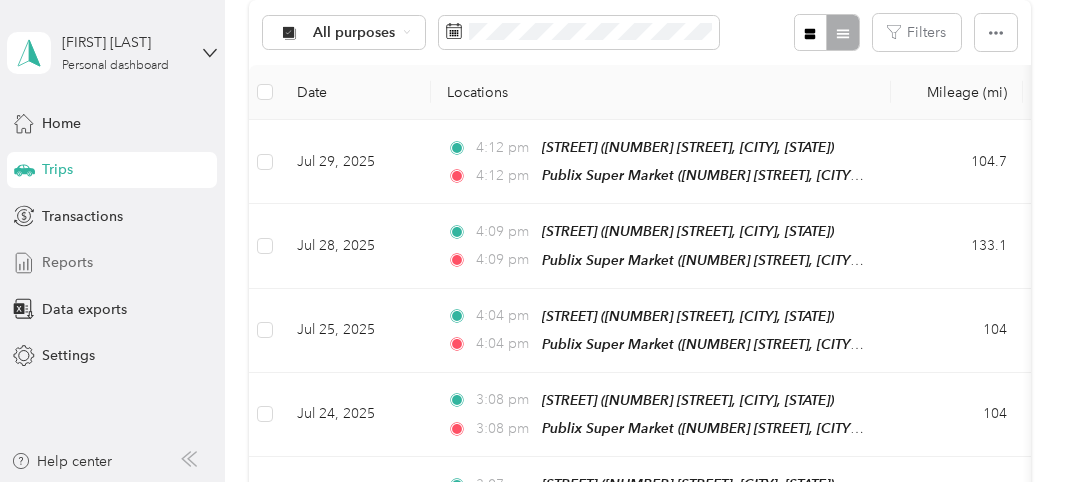 click on "Reports" at bounding box center [112, 263] 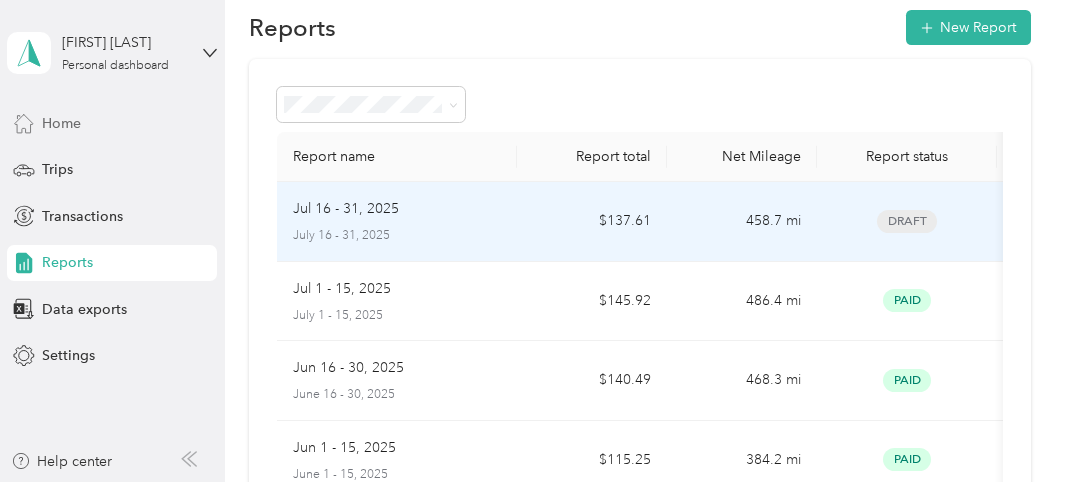 scroll, scrollTop: 30, scrollLeft: 0, axis: vertical 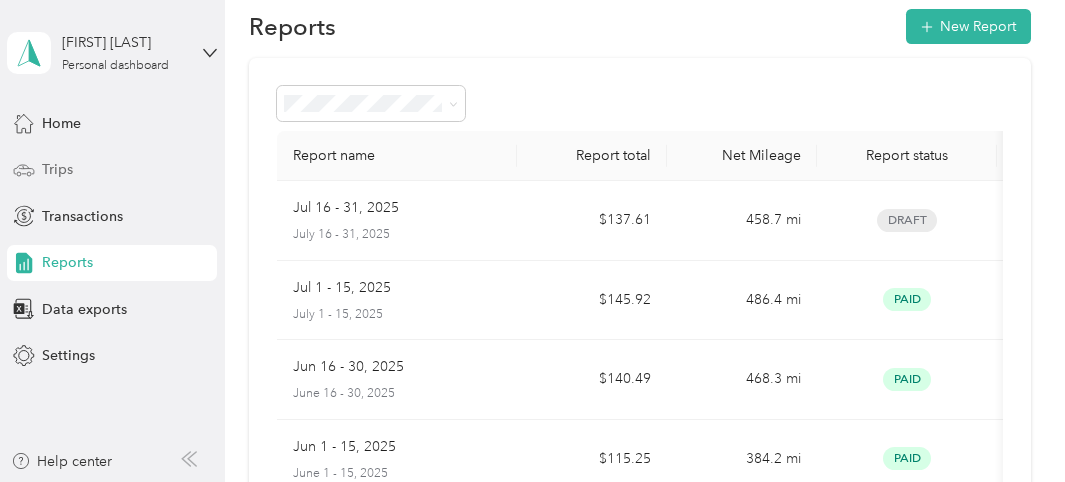 click on "Trips" at bounding box center (112, 170) 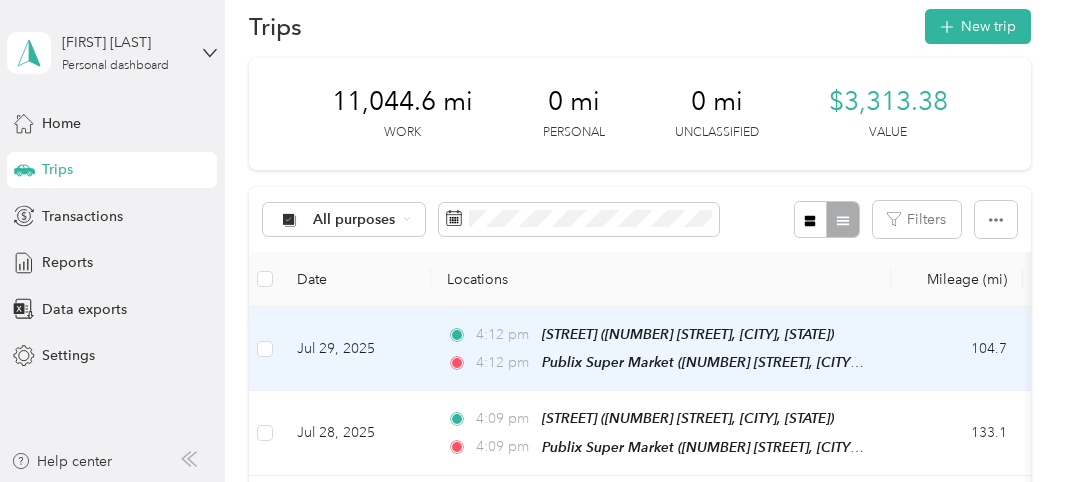 click on "[STREET] ([NUMBER] [STREET], [CITY], [STATE])" at bounding box center [688, 334] 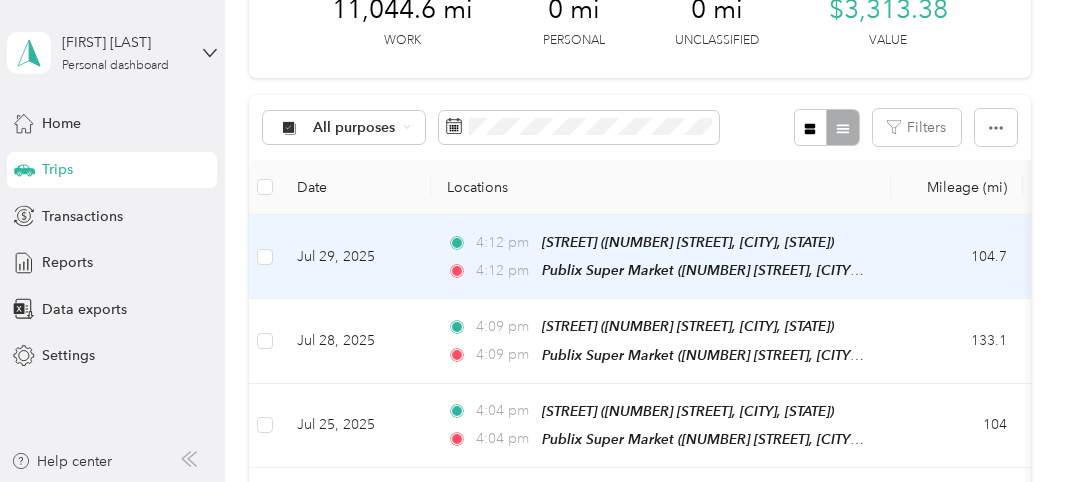 scroll, scrollTop: 127, scrollLeft: 0, axis: vertical 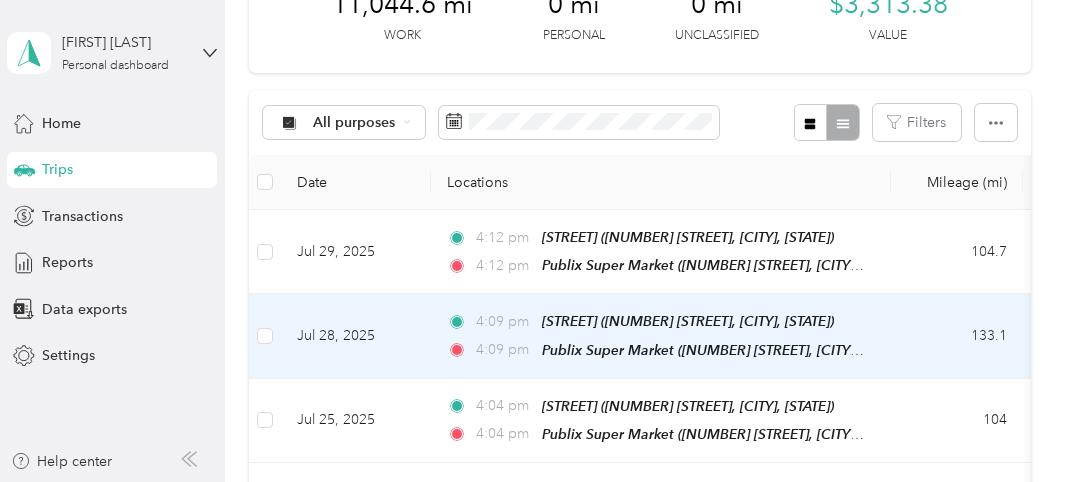 click on "Jul 28, 2025" at bounding box center [356, 336] 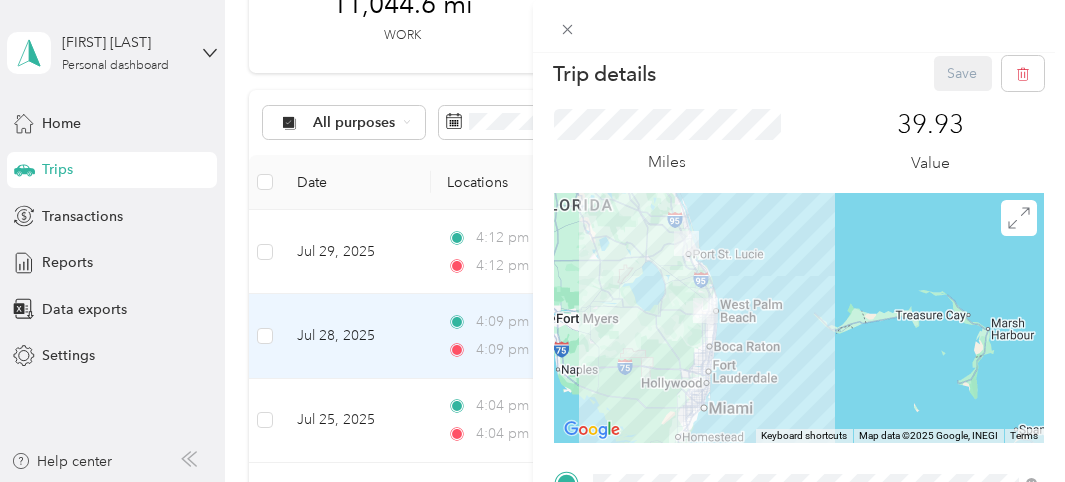 scroll, scrollTop: 0, scrollLeft: 0, axis: both 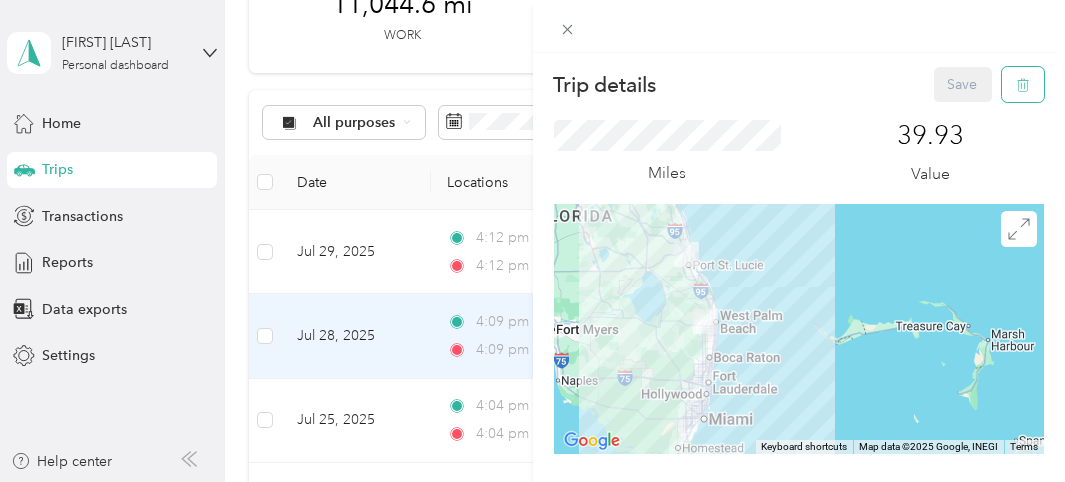 click 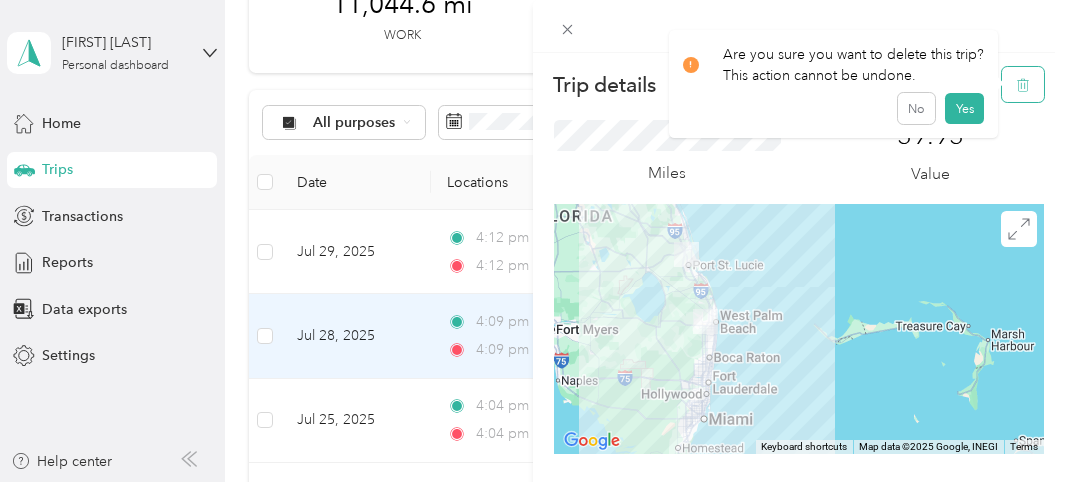 click 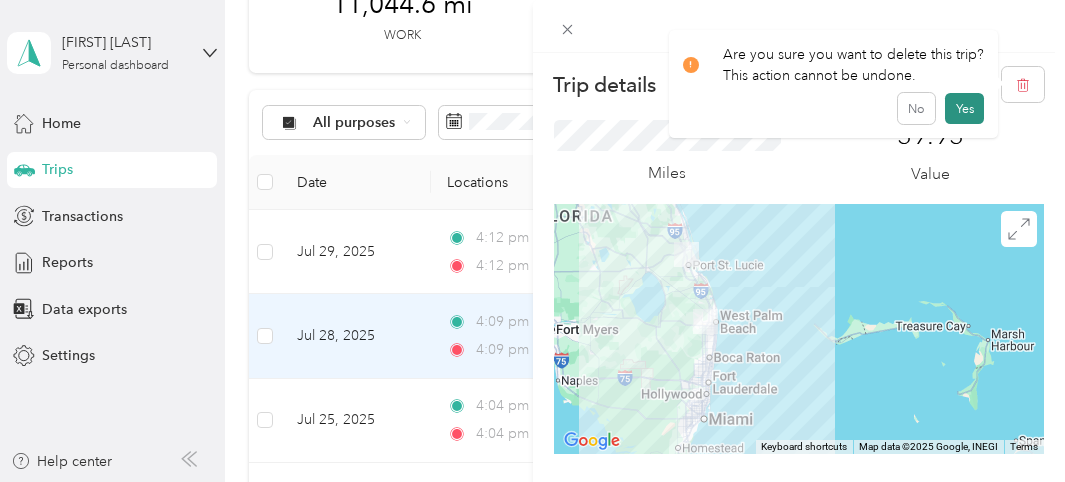 click on "Yes" at bounding box center (964, 109) 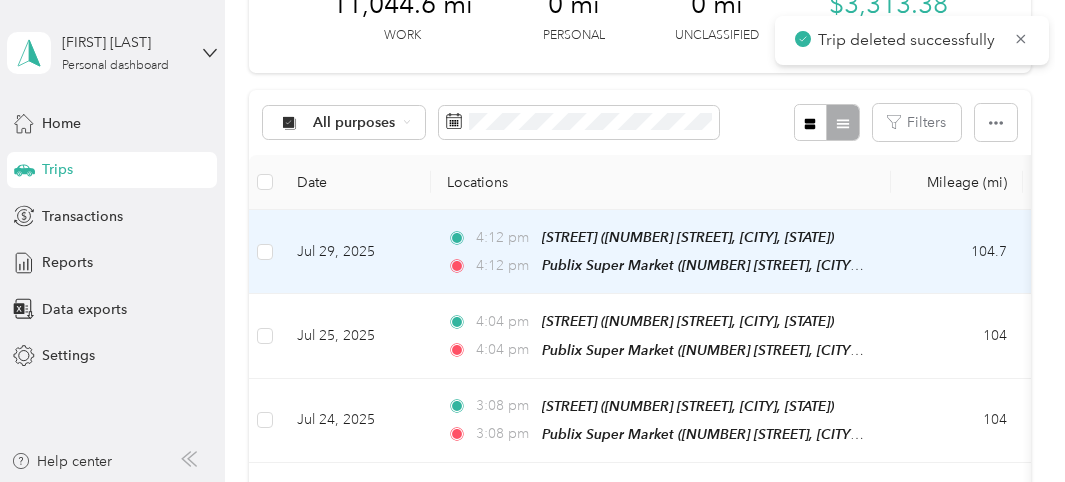 click on "Jul 29, 2025" at bounding box center (356, 252) 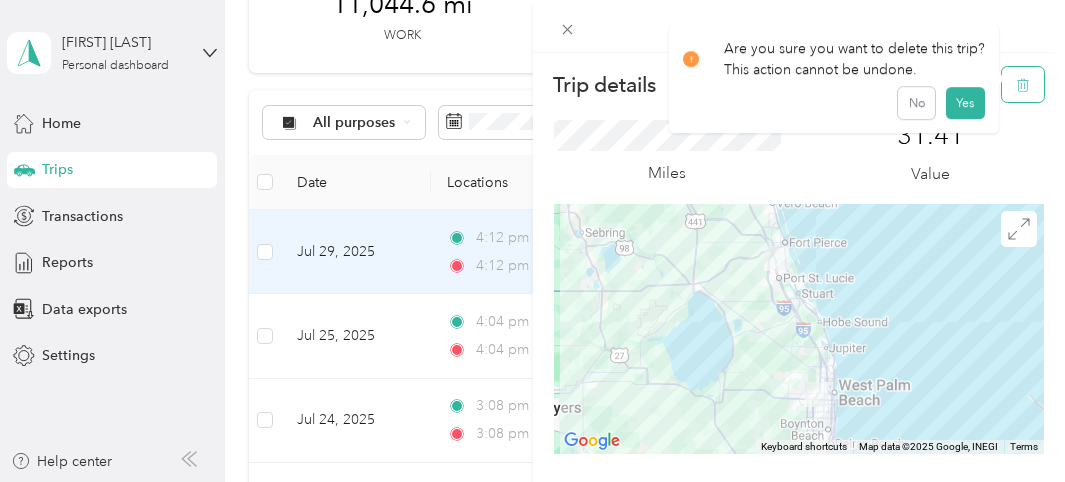 click 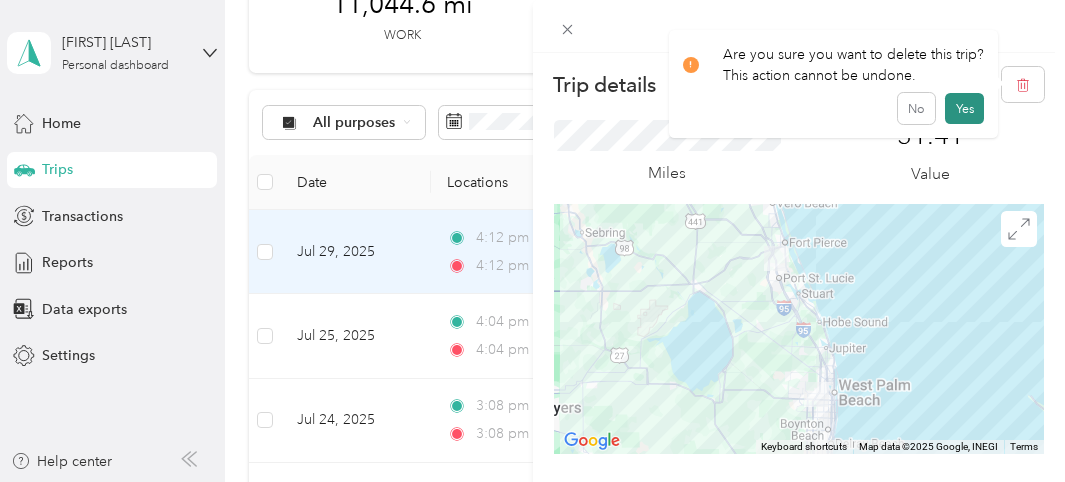 click on "Yes" at bounding box center (964, 109) 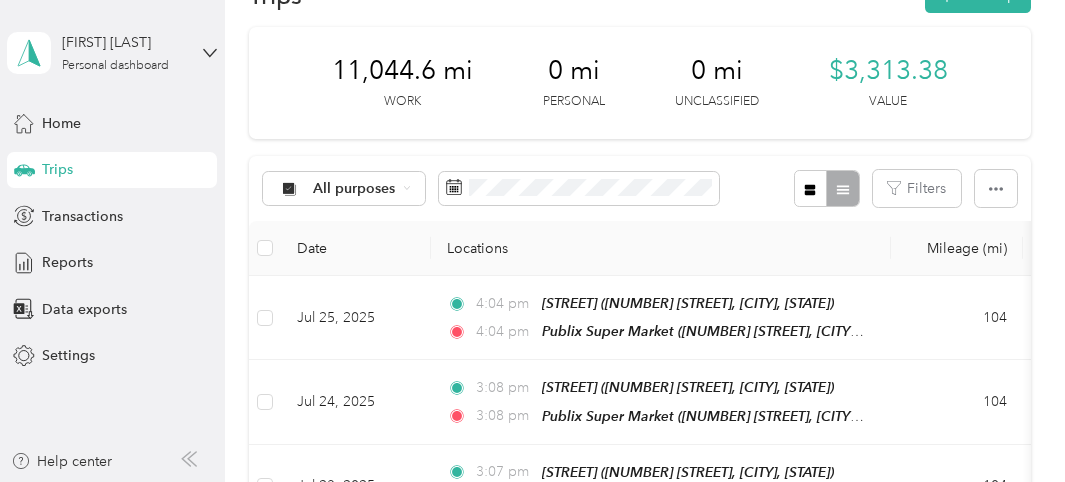 scroll, scrollTop: 0, scrollLeft: 0, axis: both 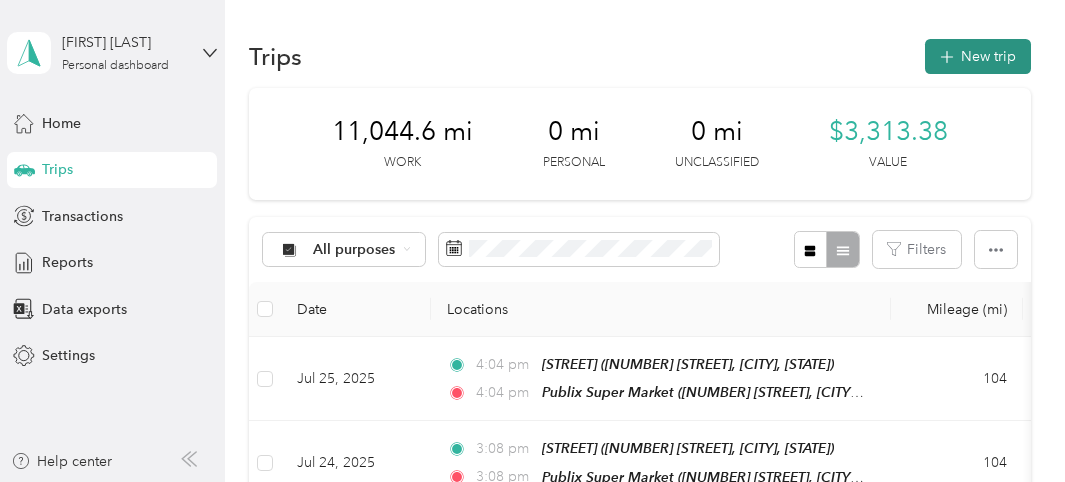 click 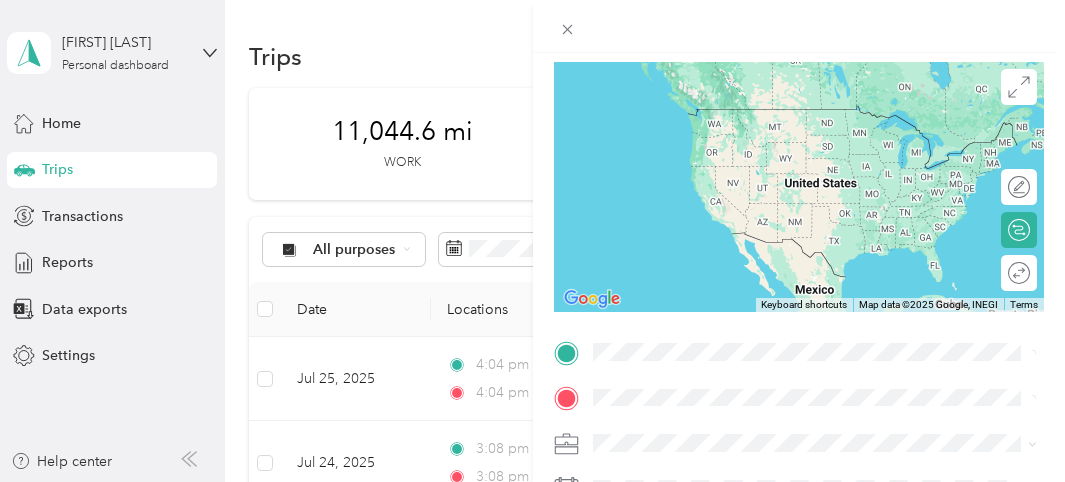 scroll, scrollTop: 147, scrollLeft: 0, axis: vertical 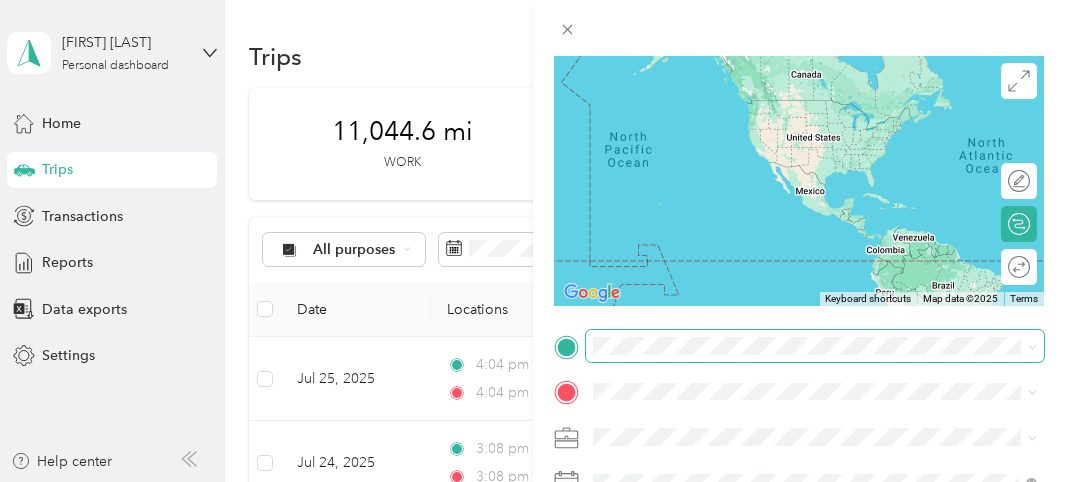 click at bounding box center (815, 345) 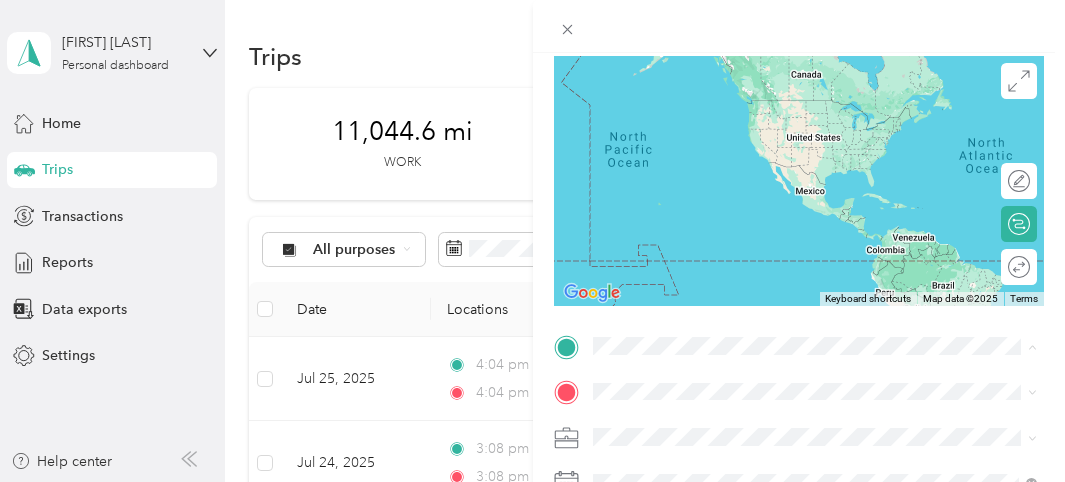 click on "[NUMBER] [STREET], [POSTAL_CODE], [CITY], [STATE], [COUNTRY]" at bounding box center [804, 141] 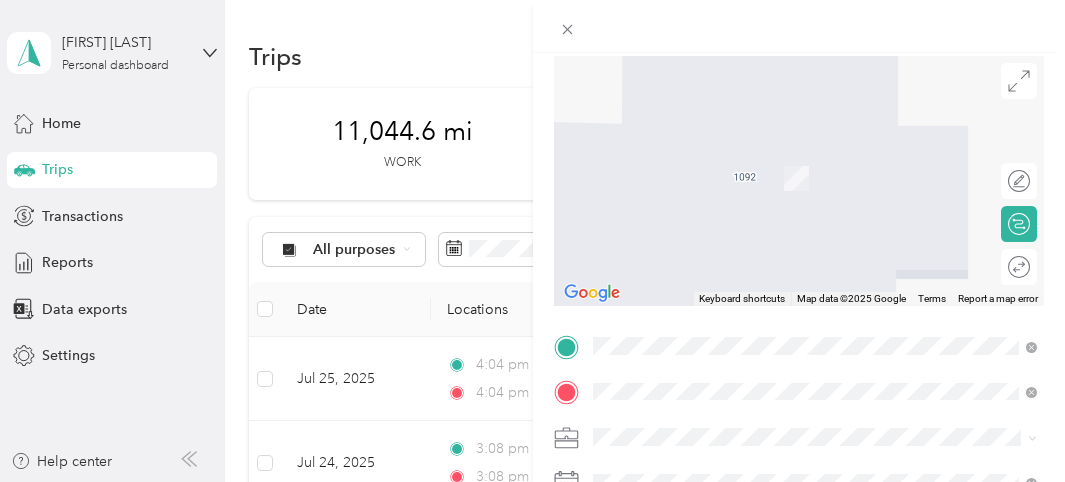 click on "[NUMBER] [STREET], [NUMBER], [CITY], [STATE], [COUNTRY]" at bounding box center [822, 183] 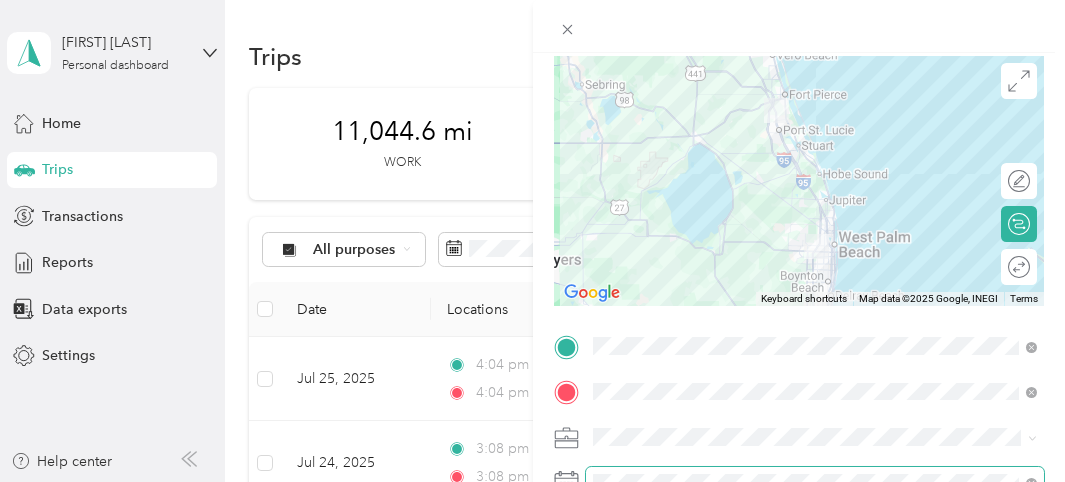 click at bounding box center (815, 482) 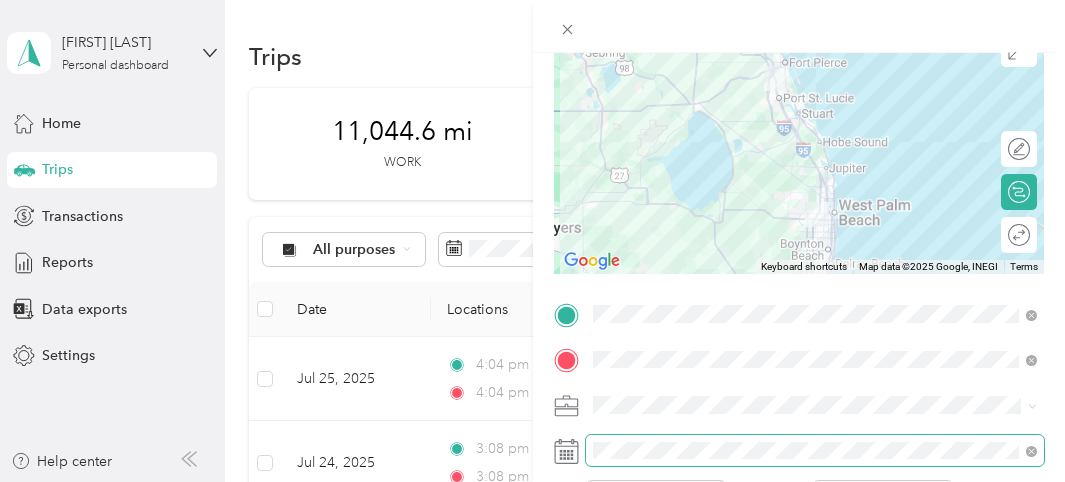 scroll, scrollTop: 202, scrollLeft: 0, axis: vertical 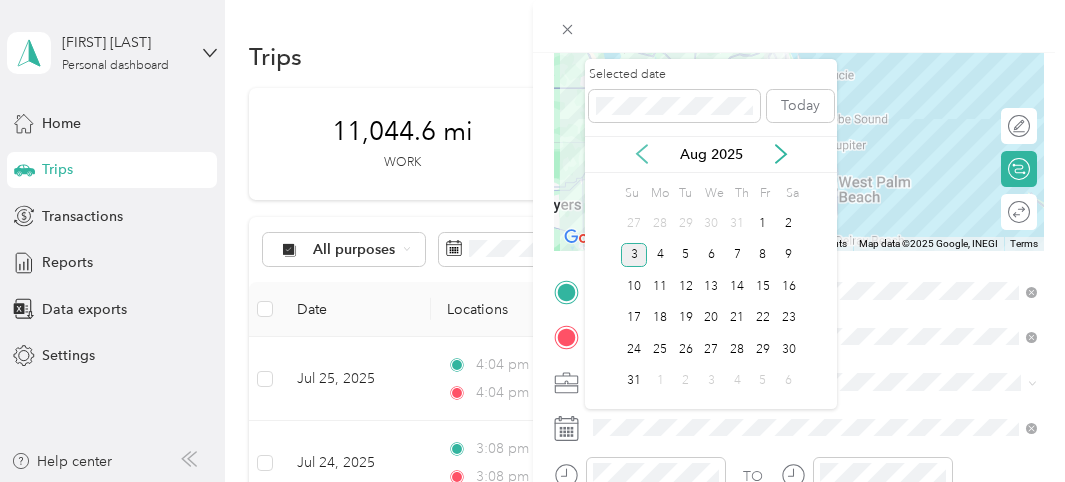 click 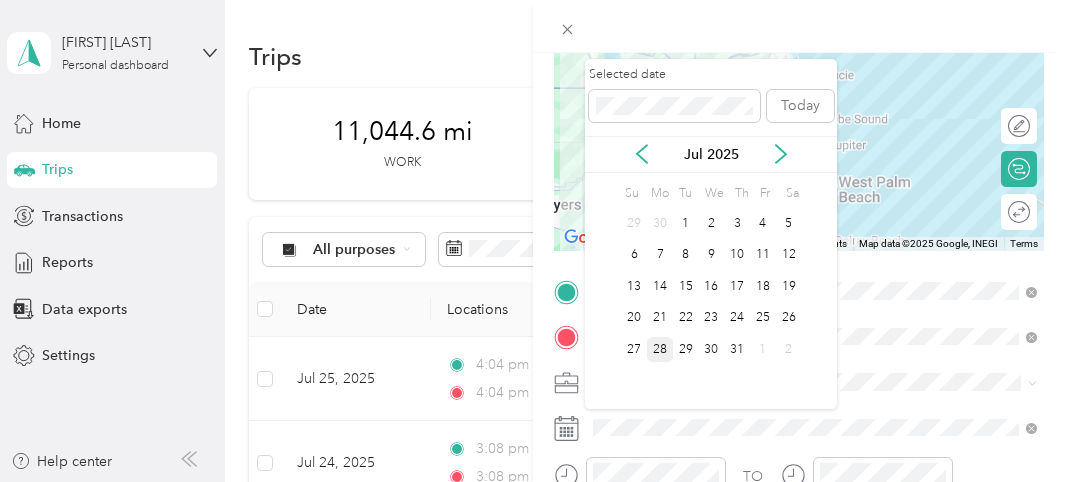 click on "28" at bounding box center (660, 349) 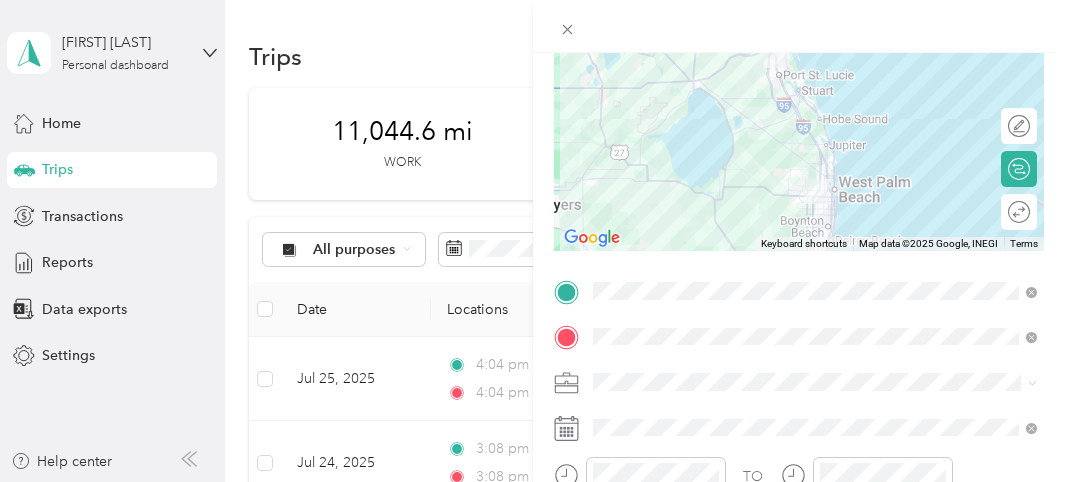click at bounding box center [799, 126] 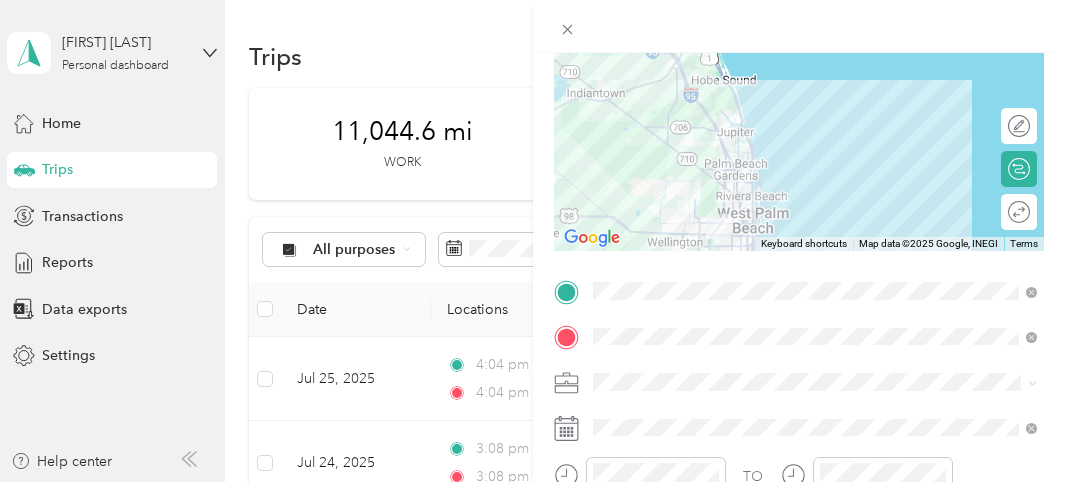 click at bounding box center (799, 126) 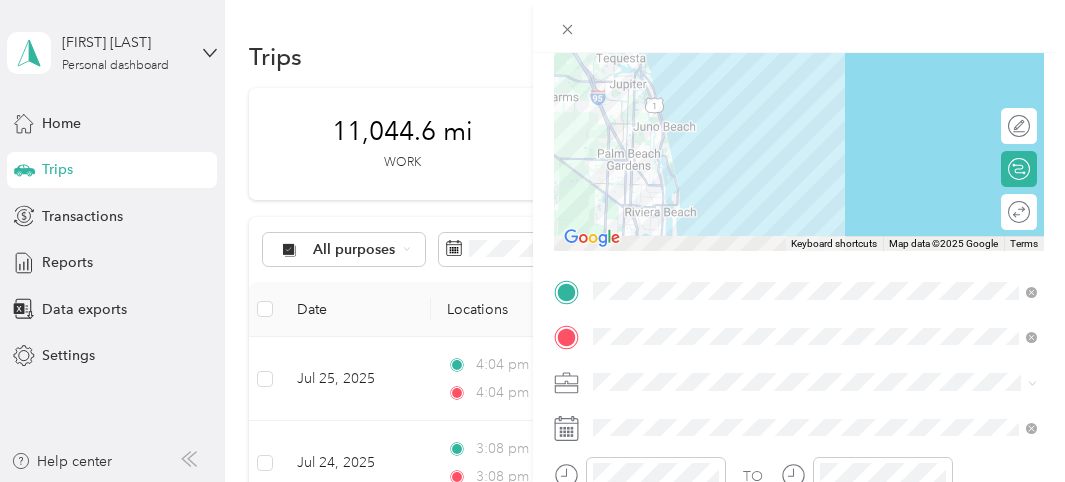 drag, startPoint x: 824, startPoint y: 182, endPoint x: 882, endPoint y: 99, distance: 101.257095 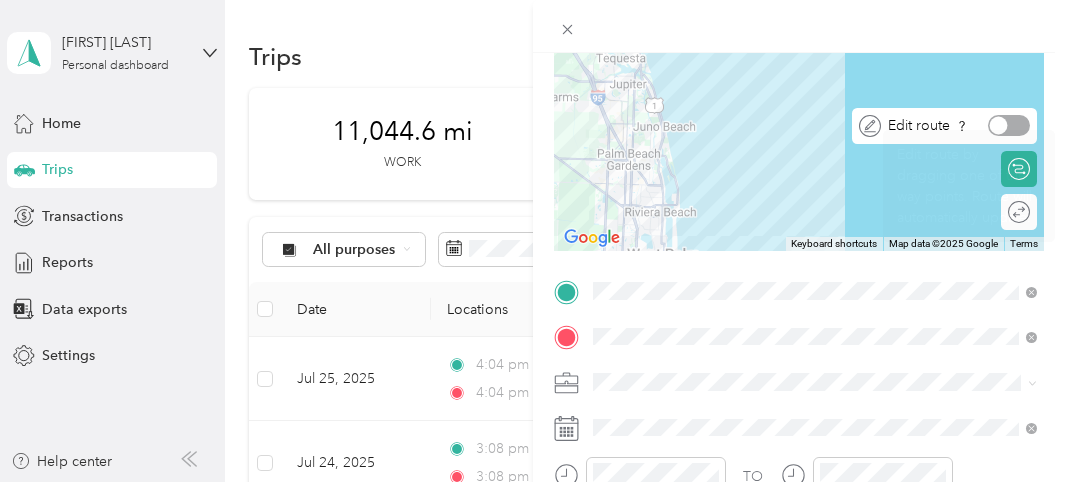 click at bounding box center (1009, 125) 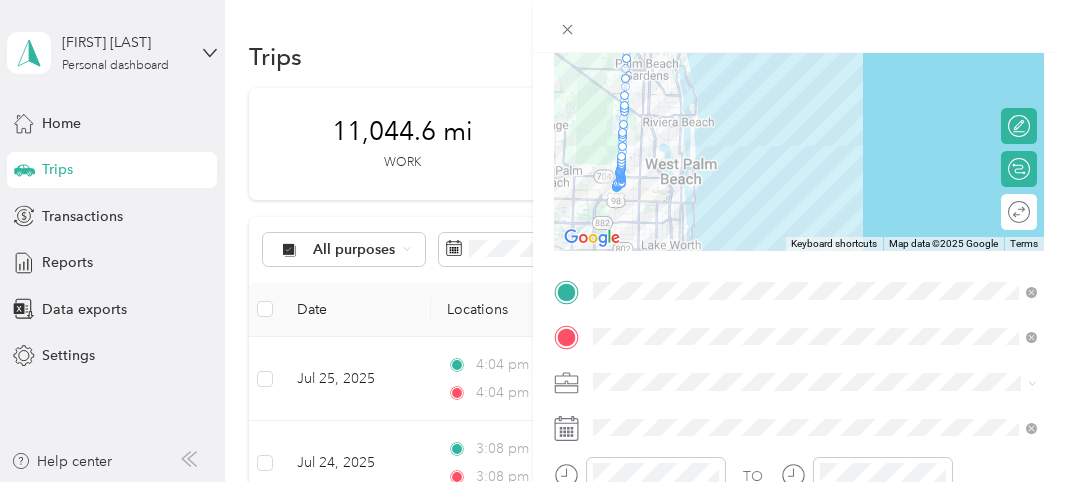 drag, startPoint x: 709, startPoint y: 188, endPoint x: 729, endPoint y: 91, distance: 99.0404 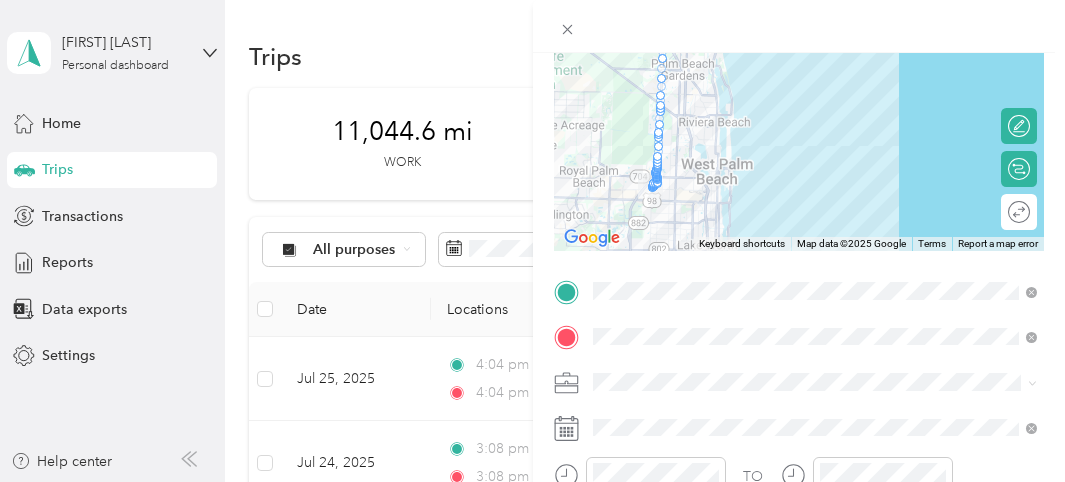 drag, startPoint x: 619, startPoint y: 174, endPoint x: 657, endPoint y: 175, distance: 38.013157 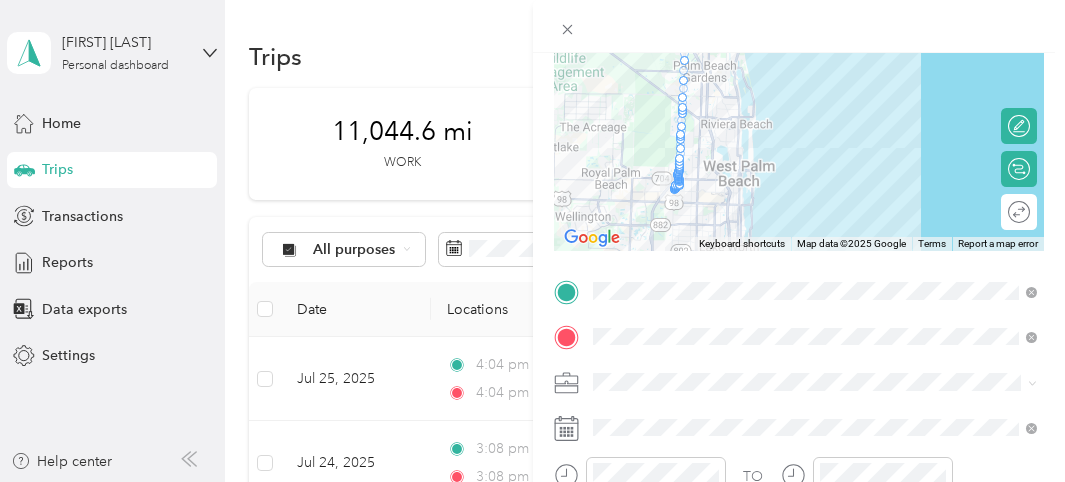drag, startPoint x: 657, startPoint y: 171, endPoint x: 683, endPoint y: 174, distance: 26.172504 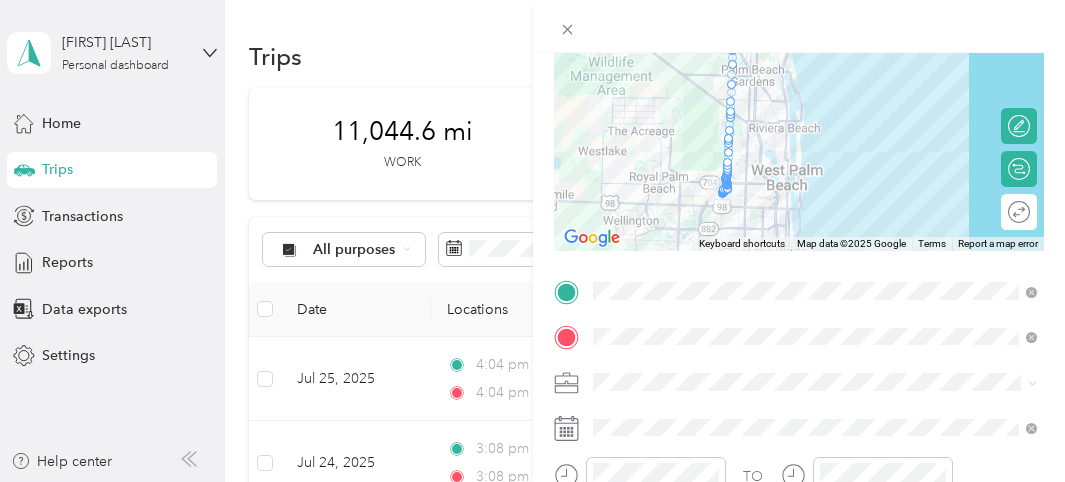 drag, startPoint x: 681, startPoint y: 176, endPoint x: 728, endPoint y: 180, distance: 47.169907 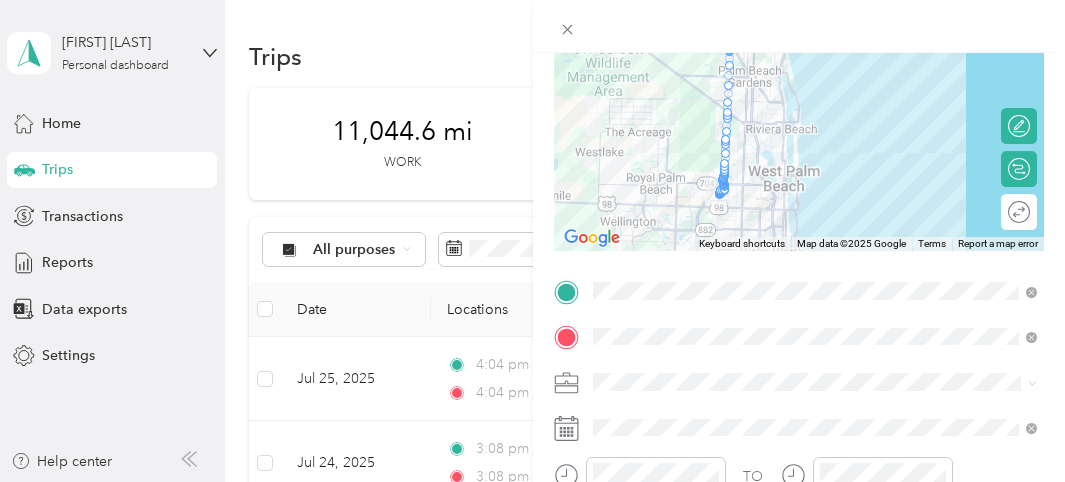click at bounding box center [799, 126] 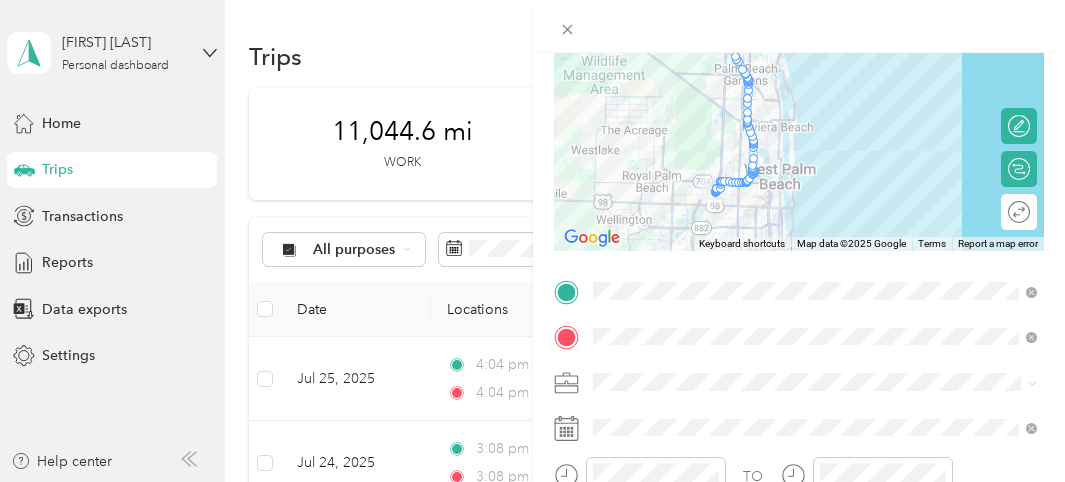 click at bounding box center (799, 126) 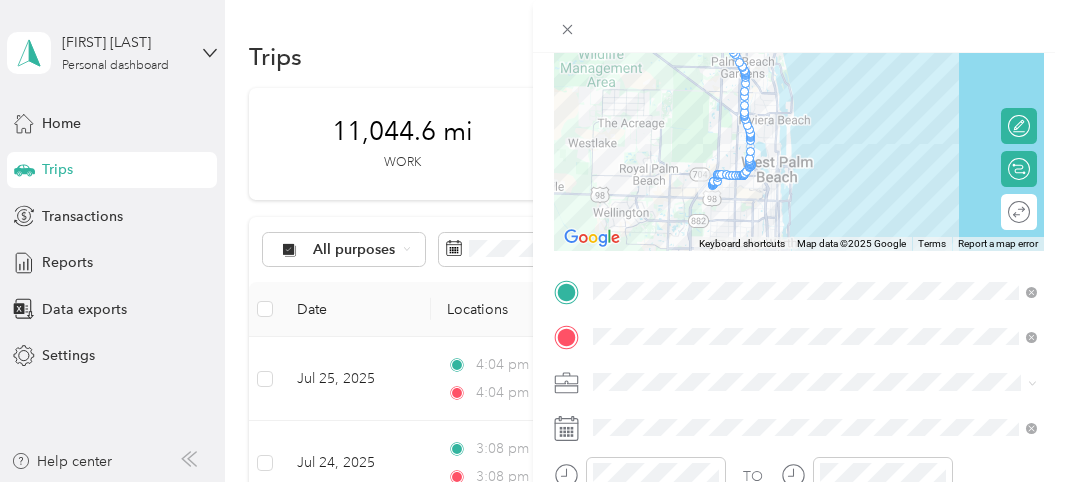 scroll, scrollTop: 190, scrollLeft: 0, axis: vertical 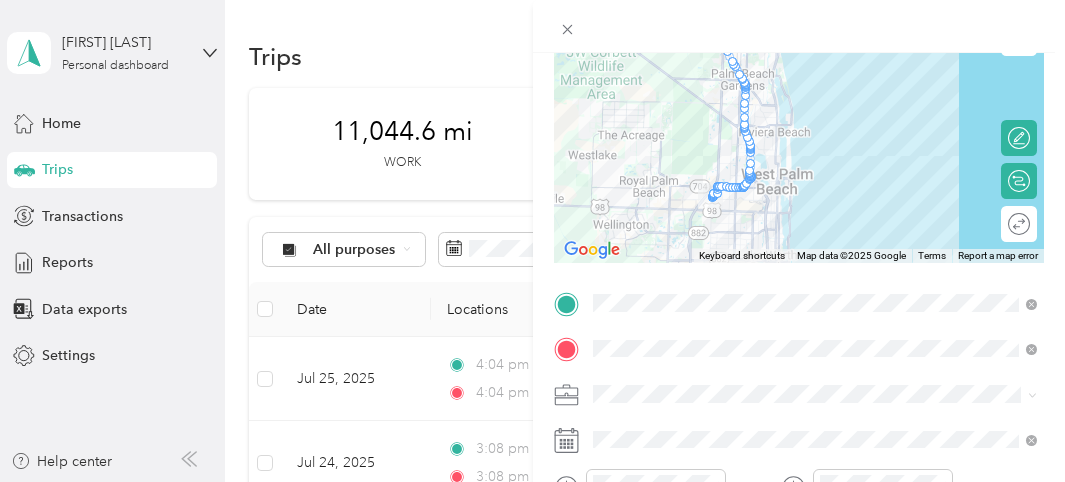 drag, startPoint x: 888, startPoint y: 31, endPoint x: 878, endPoint y: 248, distance: 217.23029 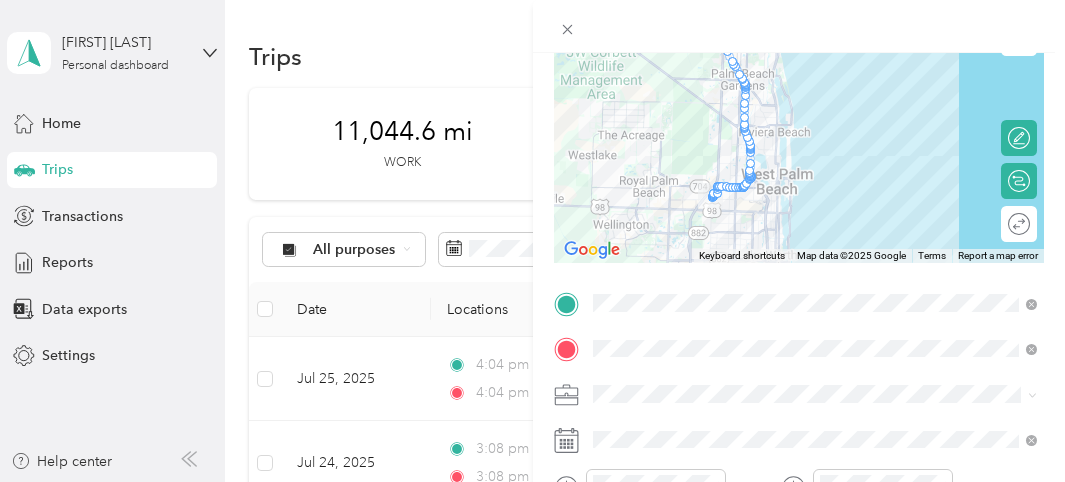 click on "TO Add photo" at bounding box center (799, 528) 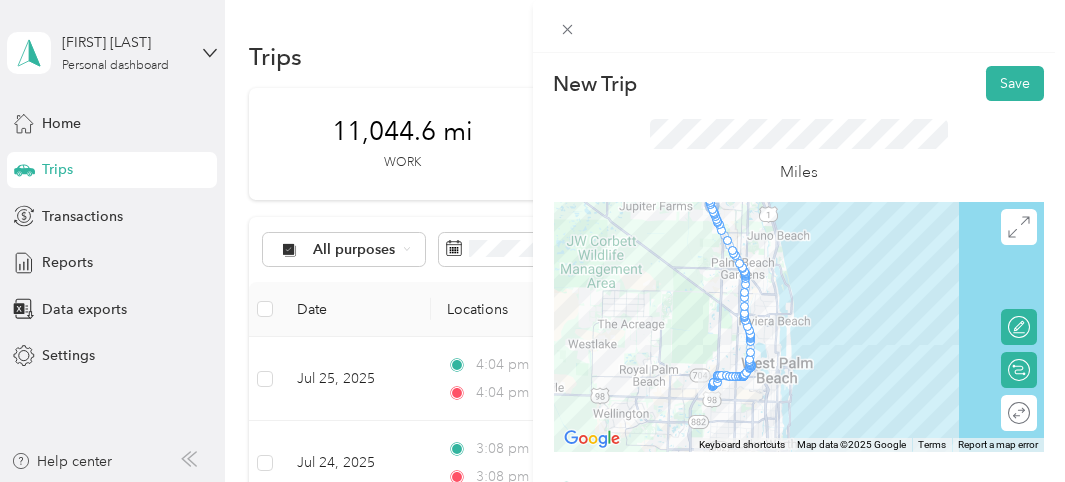 scroll, scrollTop: 0, scrollLeft: 0, axis: both 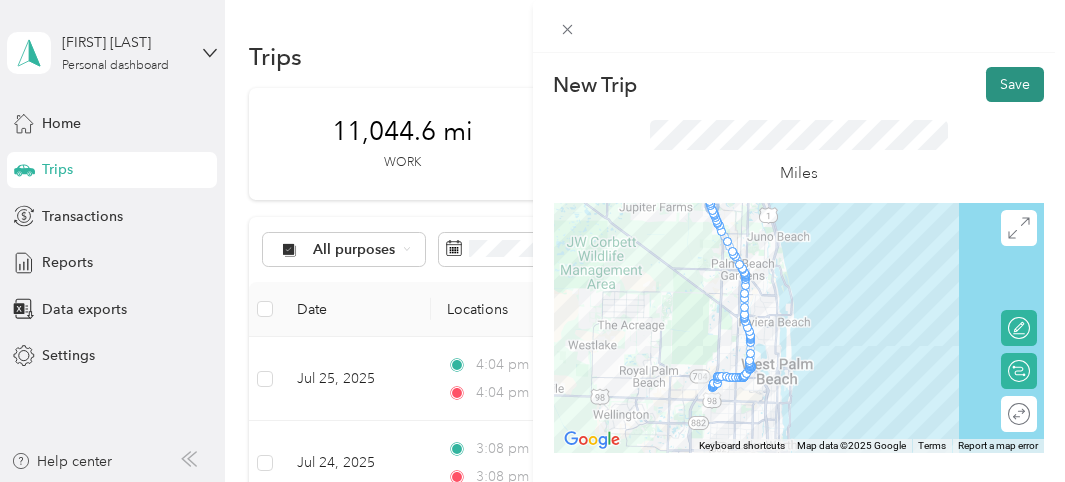click on "Save" at bounding box center [1015, 84] 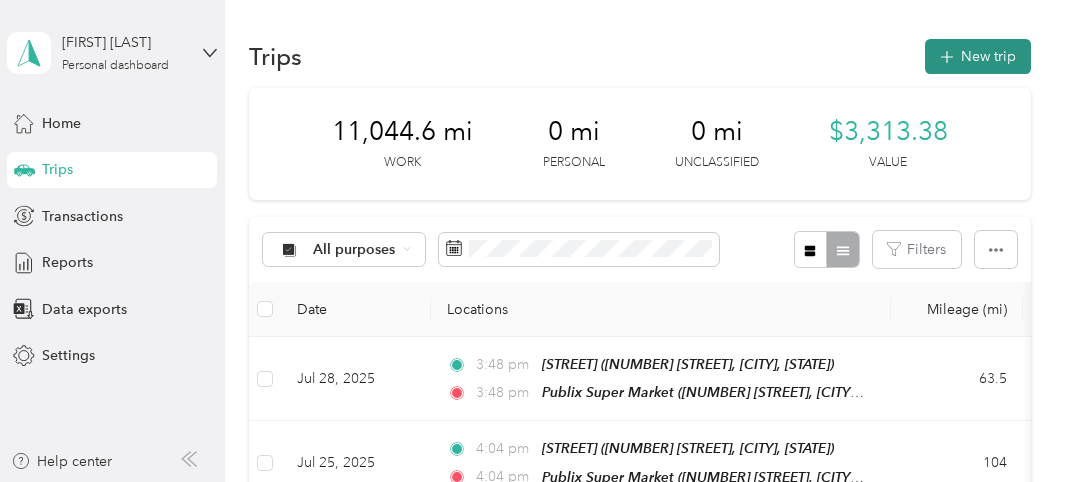 click on "New trip" at bounding box center [978, 56] 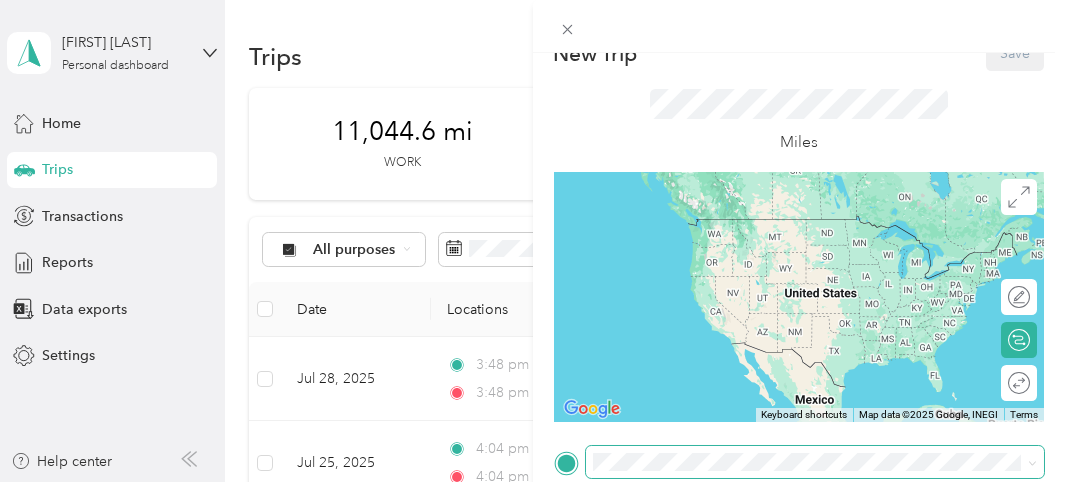 scroll, scrollTop: 314, scrollLeft: 0, axis: vertical 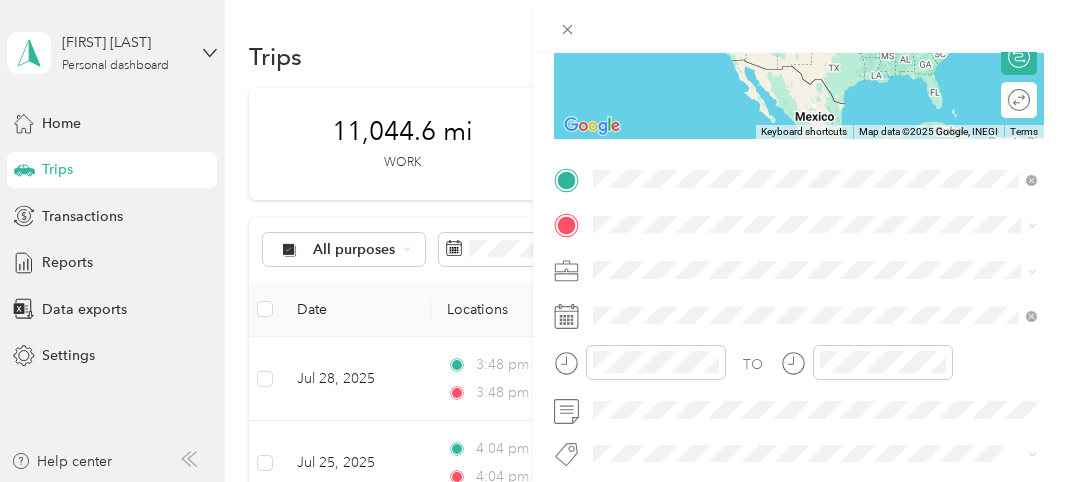 click on "[NUMBER] [STREET], [NUMBER], [CITY], [STATE], [COUNTRY]" at bounding box center (822, 286) 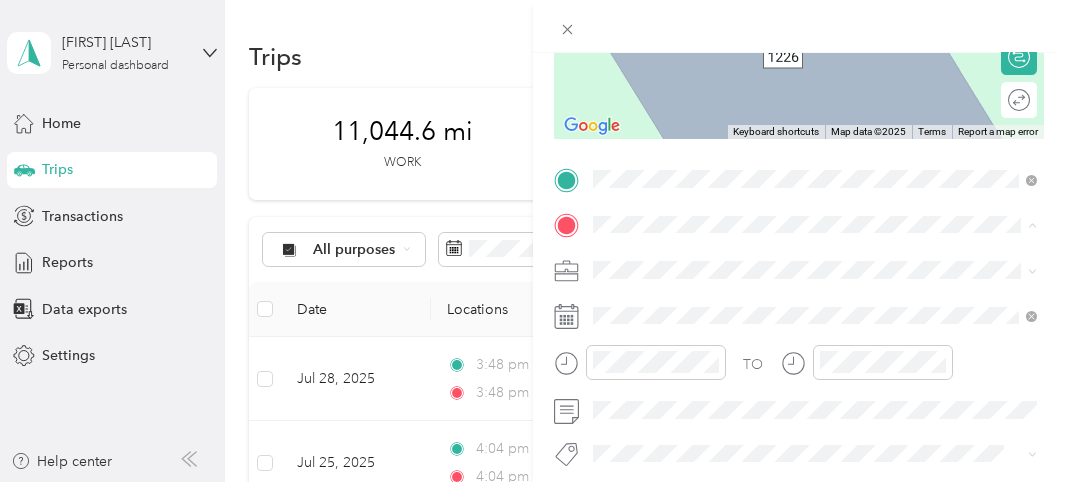 click on "[STREET] [NUMBER] [STREET], [NUMBER], [CITY], [STATE], [COUNTRY]" at bounding box center [830, 325] 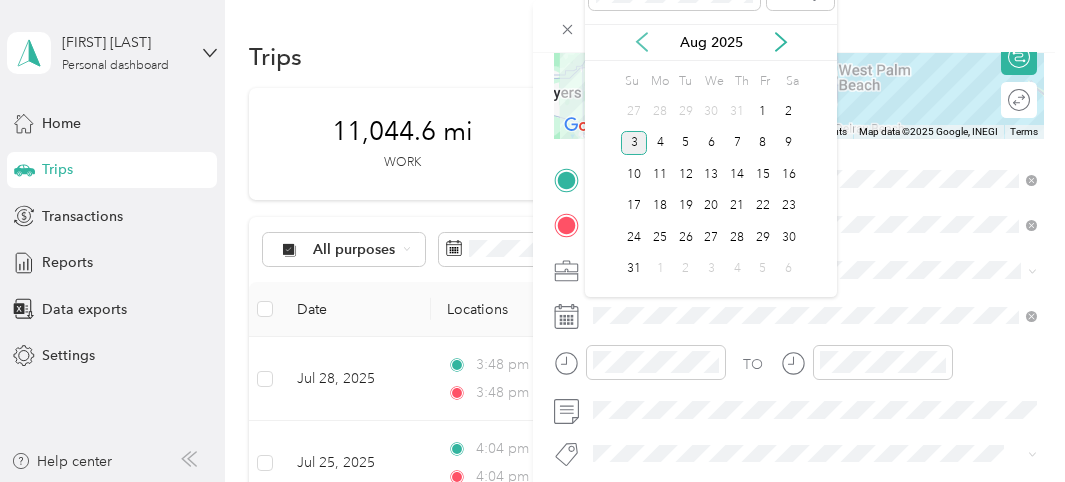 click 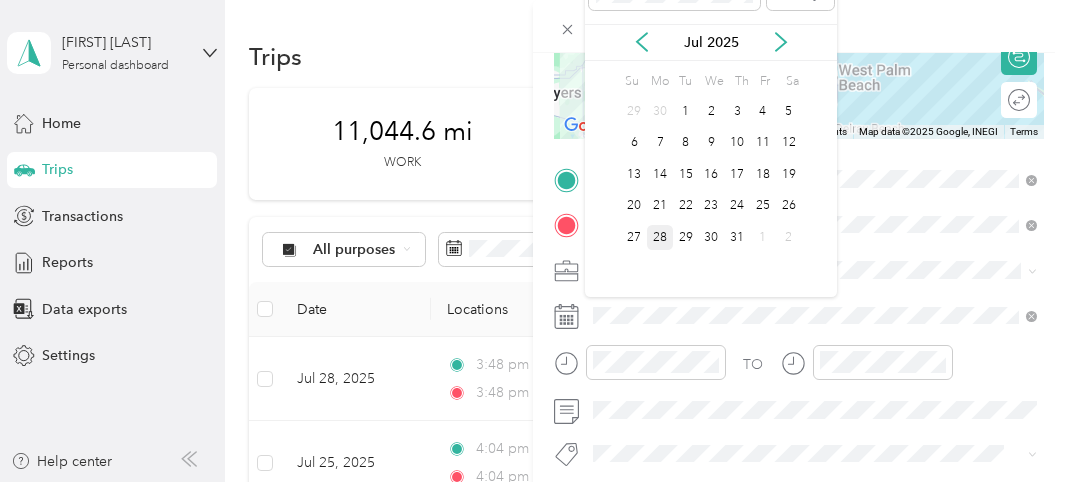 click on "28" at bounding box center [660, 237] 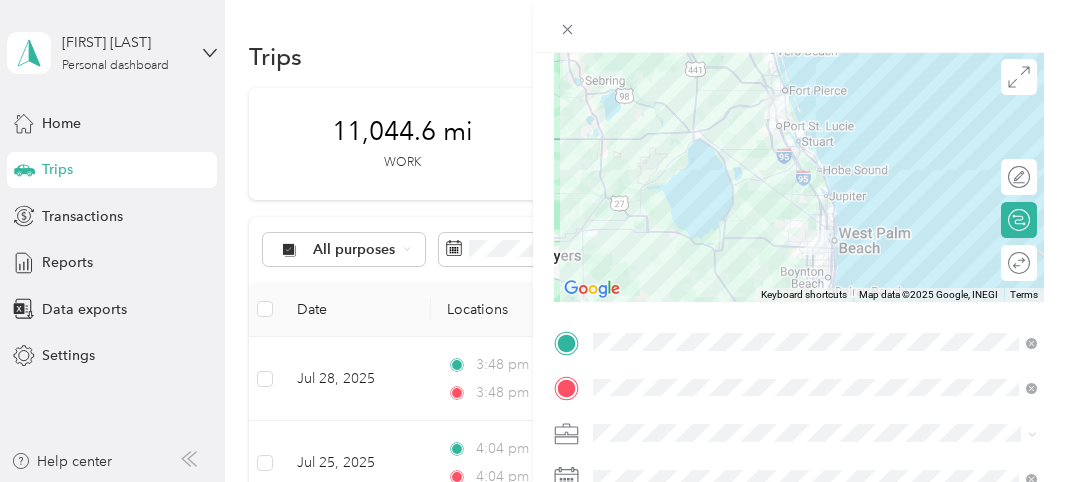 scroll, scrollTop: 117, scrollLeft: 0, axis: vertical 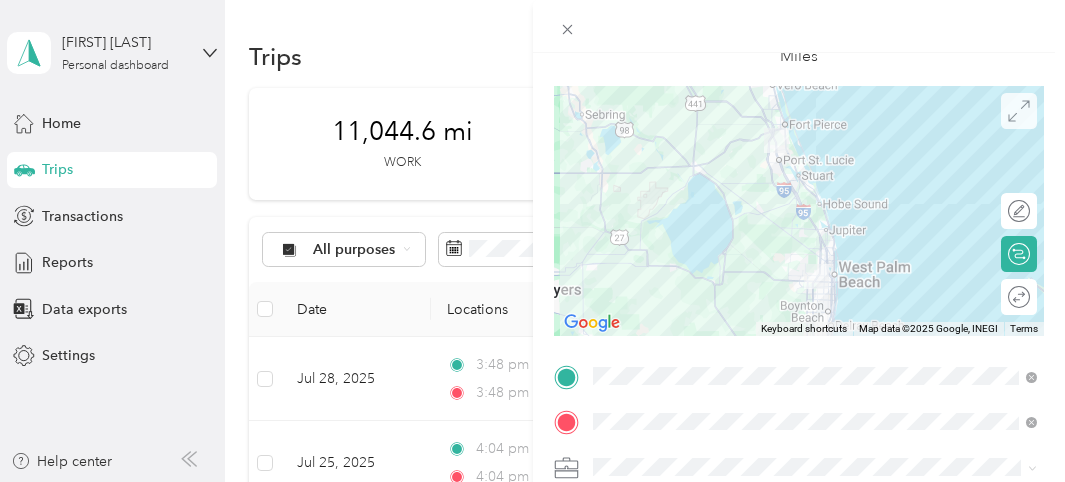 click 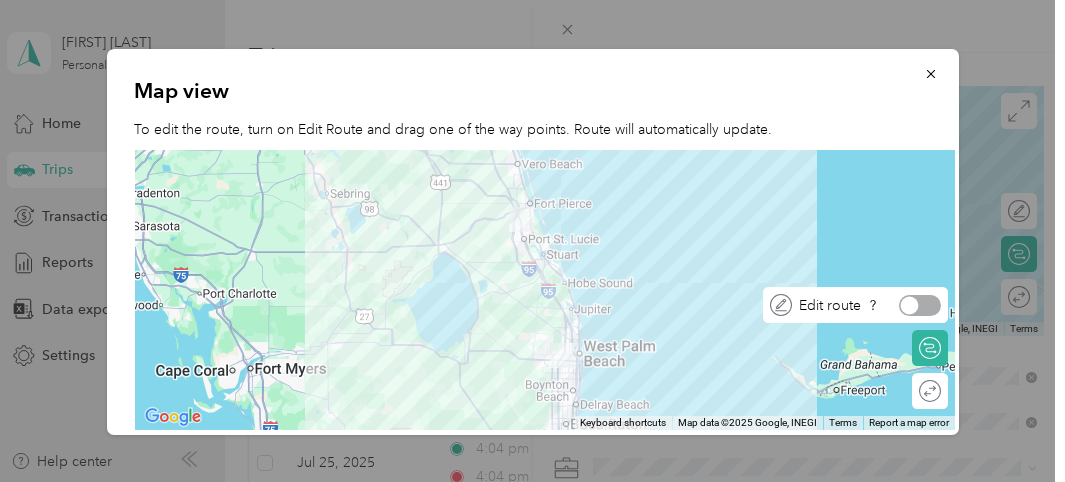 click at bounding box center [920, 305] 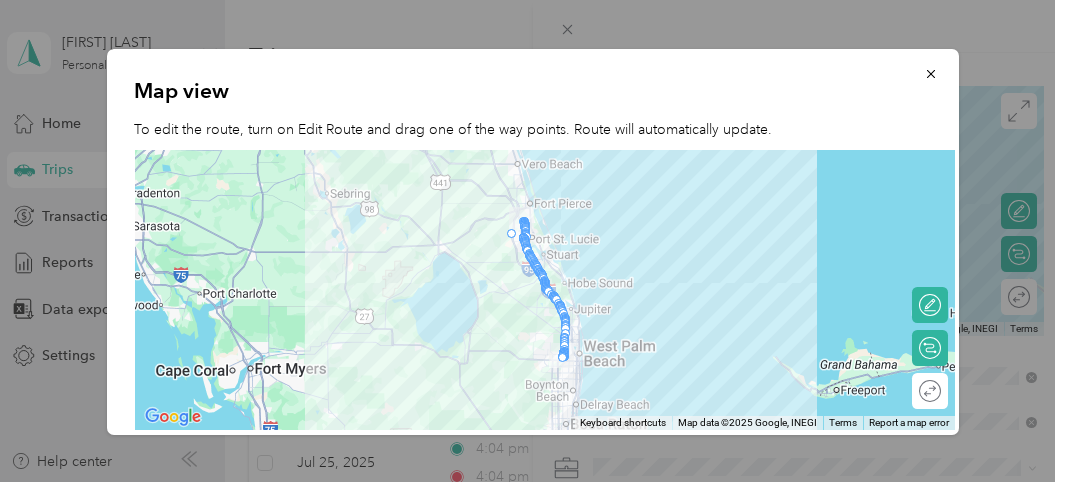 drag, startPoint x: 522, startPoint y: 232, endPoint x: 497, endPoint y: 229, distance: 25.179358 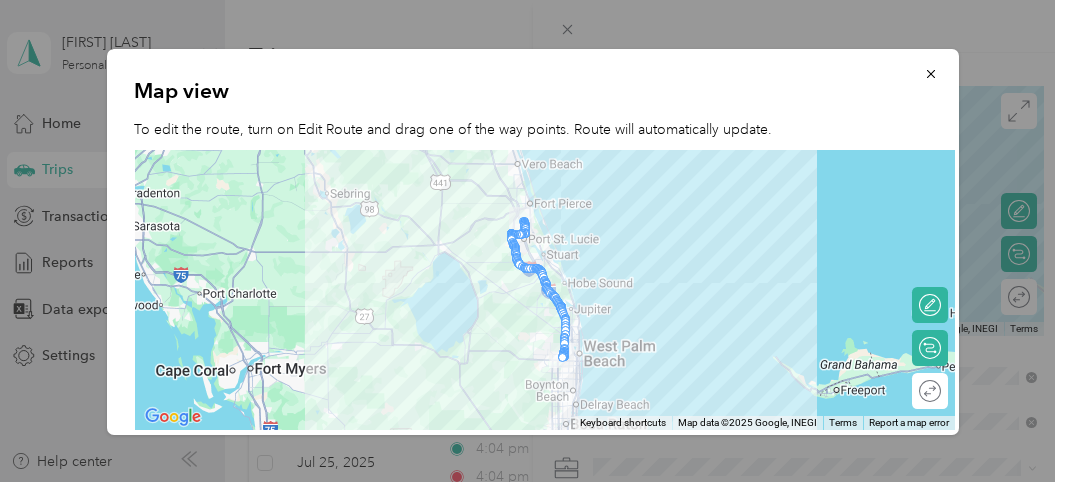 click at bounding box center [545, 291] 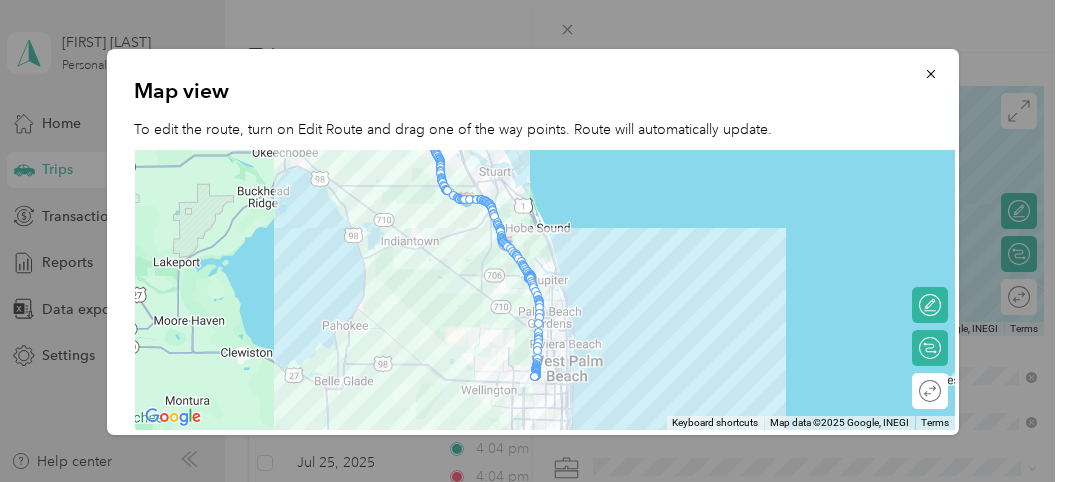 drag, startPoint x: 620, startPoint y: 270, endPoint x: 674, endPoint y: 154, distance: 127.95312 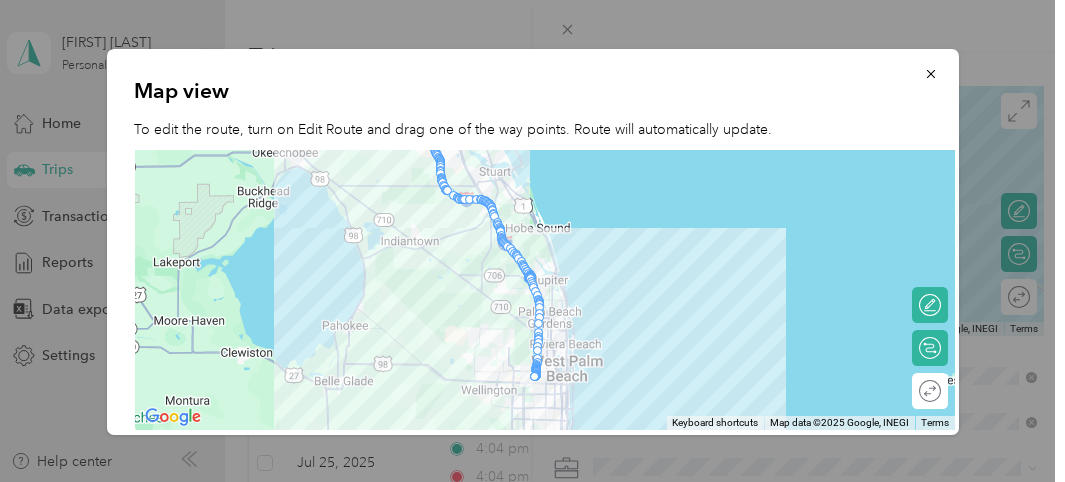 drag, startPoint x: 926, startPoint y: 82, endPoint x: 828, endPoint y: 125, distance: 107.01869 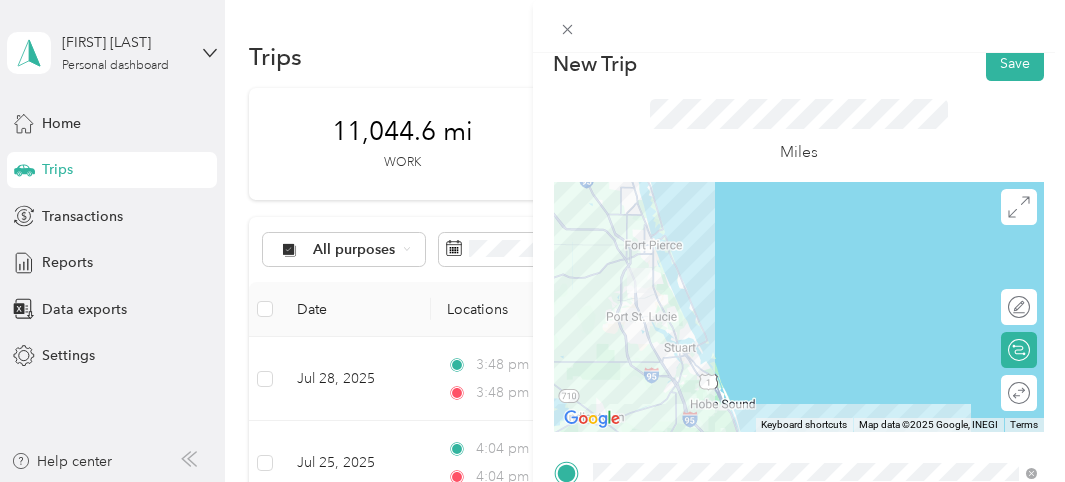 scroll, scrollTop: 21, scrollLeft: 0, axis: vertical 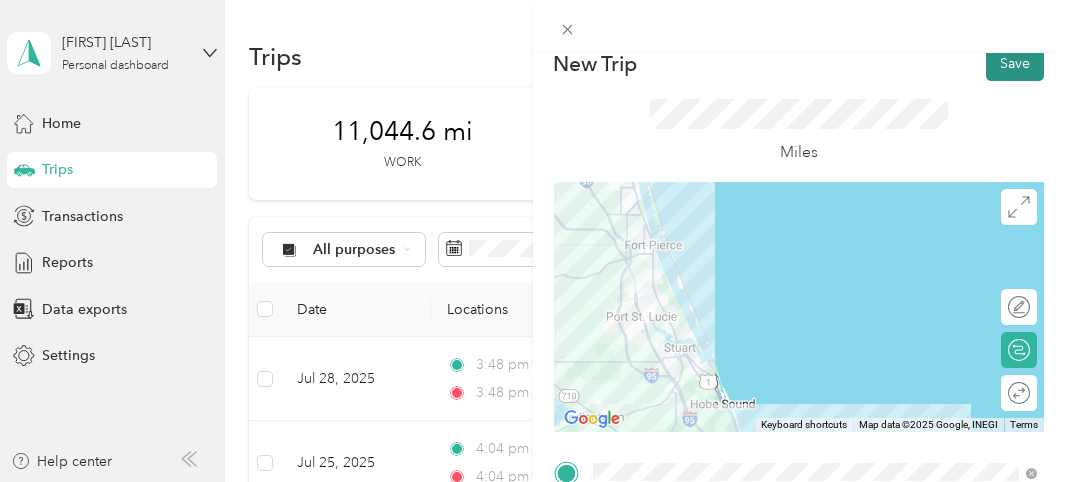 click on "Save" at bounding box center [1015, 63] 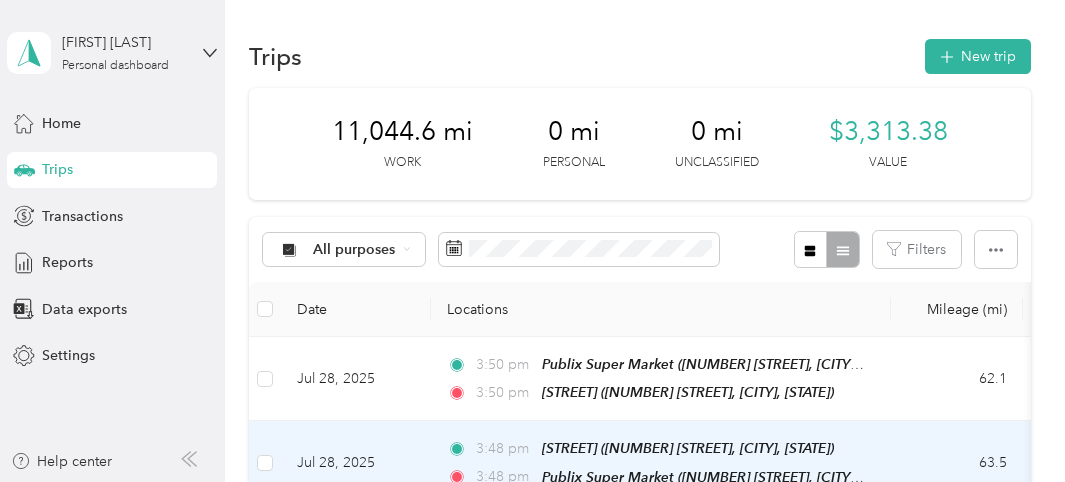 click on "[TIME] [STREET] ([NUMBER] [STREET], [CITY], [STATE]) [TIME] Publix Super Market ([NUMBER] [STREET], [CITY], [STATE])" at bounding box center [657, 462] 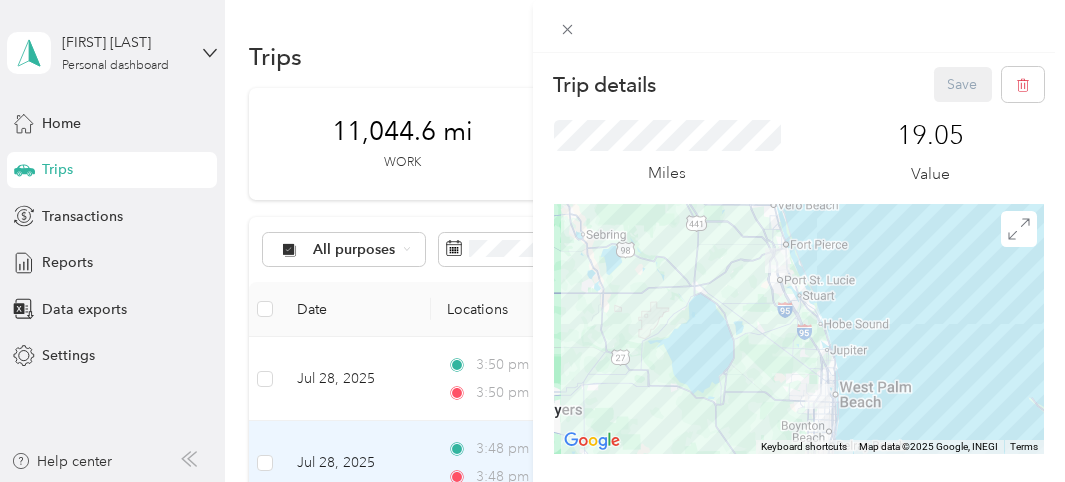 click on "Miles 19.05 Value" at bounding box center [799, 153] 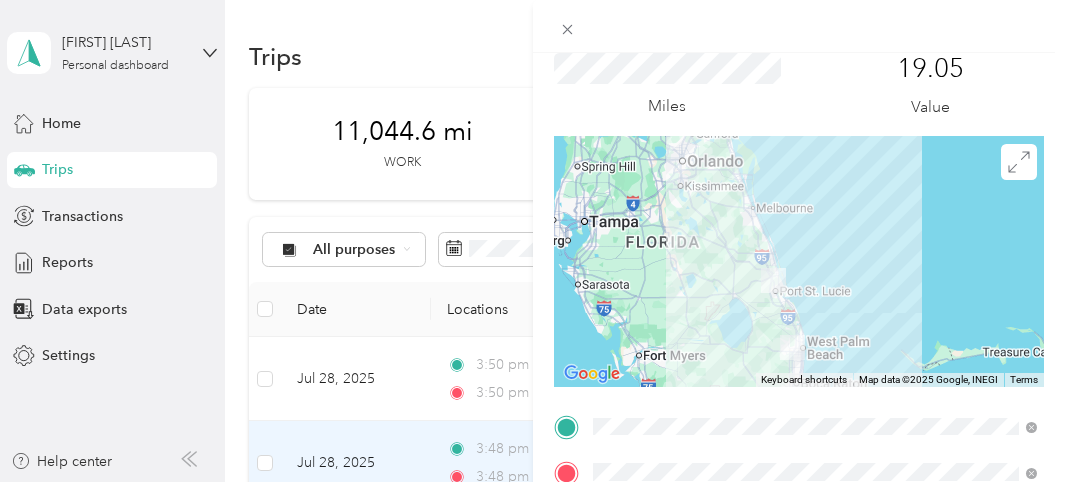 scroll, scrollTop: 0, scrollLeft: 0, axis: both 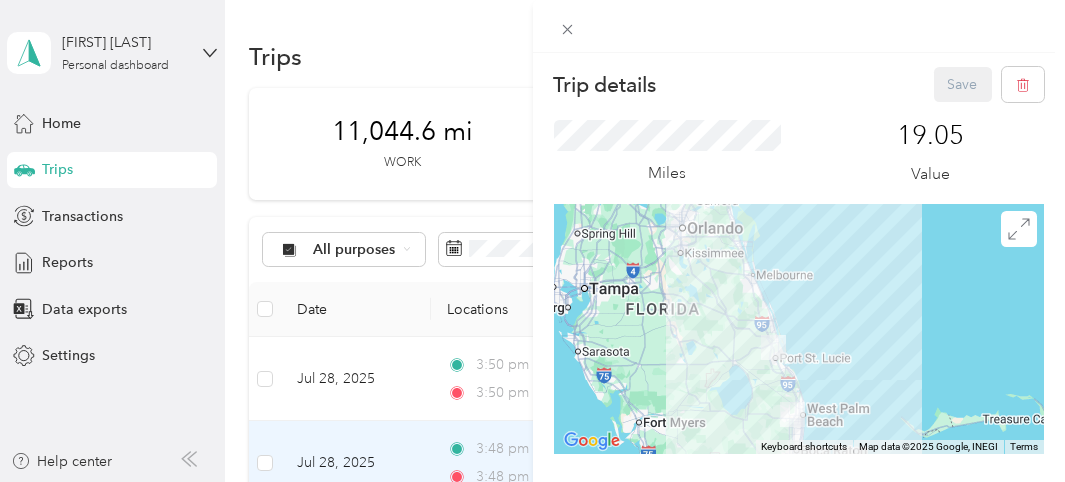 click on "Save" at bounding box center [989, 84] 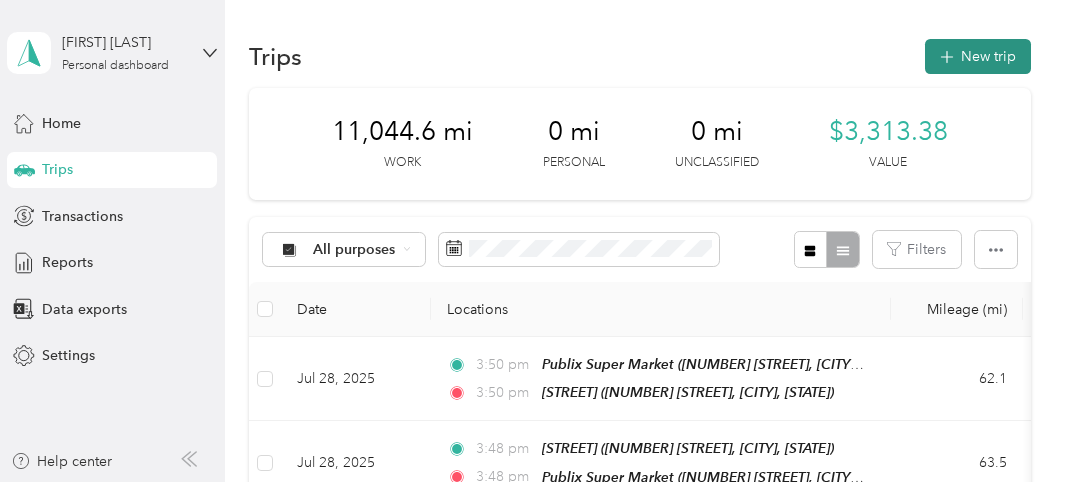 click on "New trip" at bounding box center (978, 56) 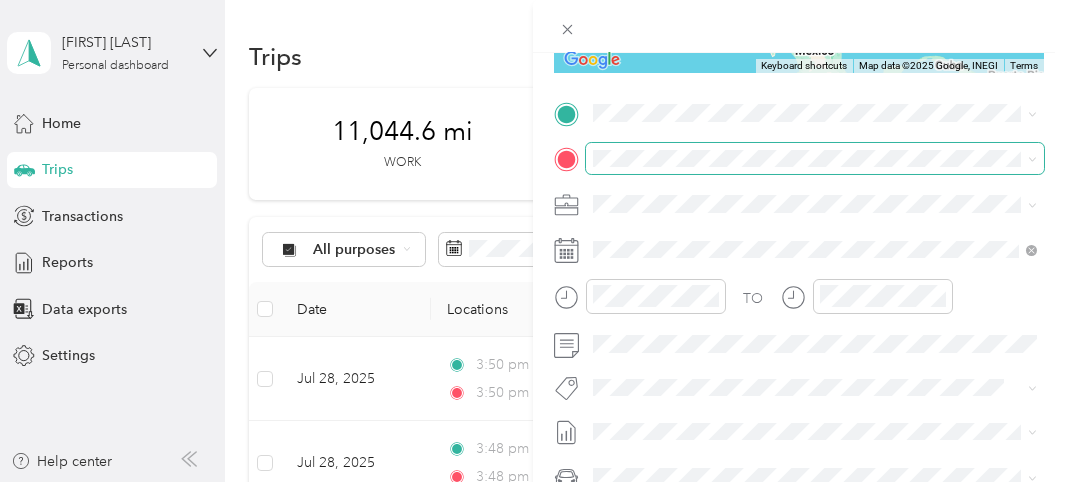 scroll, scrollTop: 378, scrollLeft: 0, axis: vertical 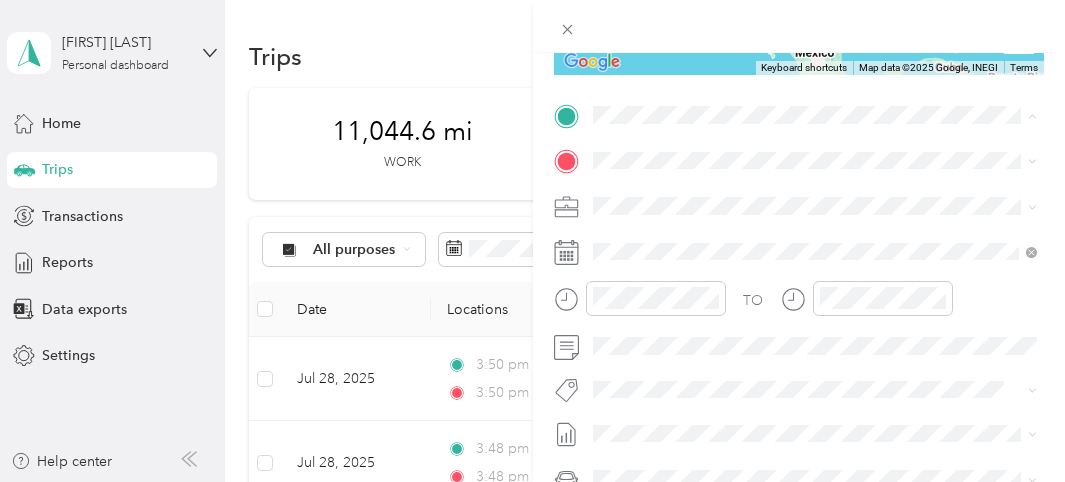 click on "[NUMBER] [STREET], [POSTAL_CODE], [CITY], [STATE], [COUNTRY]" at bounding box center [804, 226] 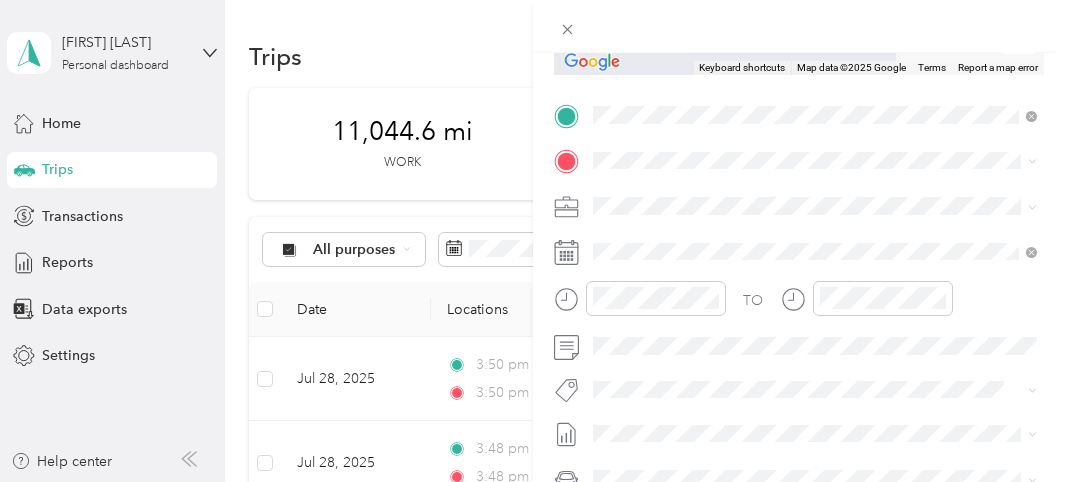 click on "[NUMBER] [STREET], [NUMBER], [CITY], [STATE], [COUNTRY]" at bounding box center (822, 264) 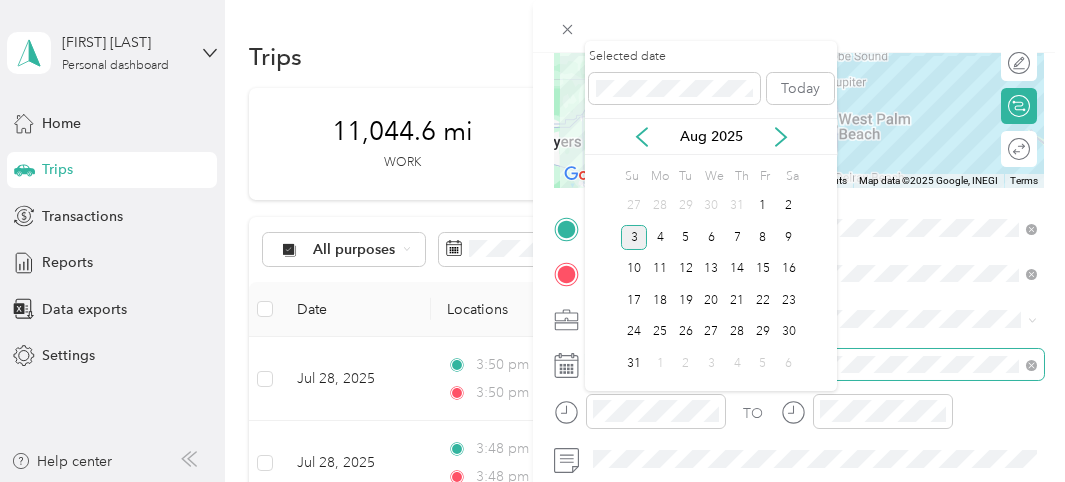 scroll, scrollTop: 195, scrollLeft: 0, axis: vertical 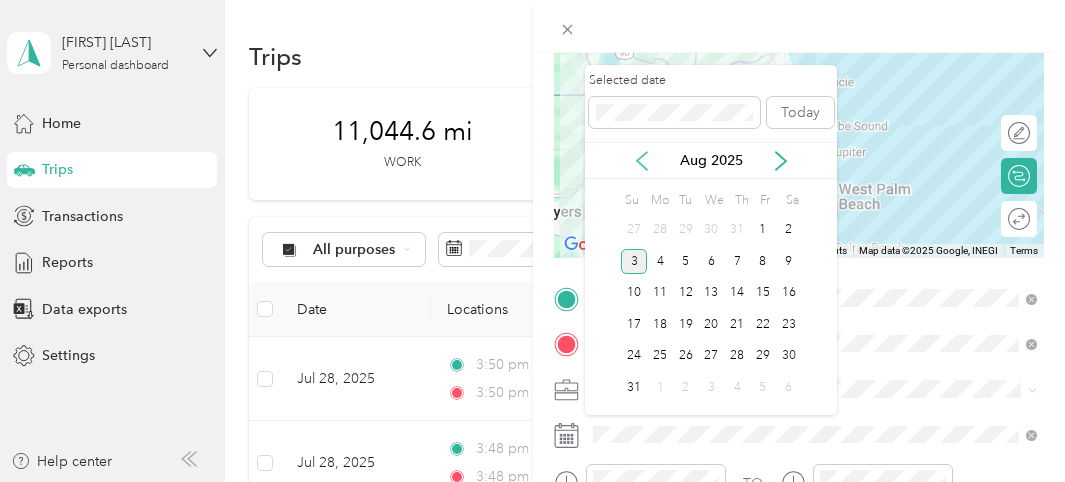 click 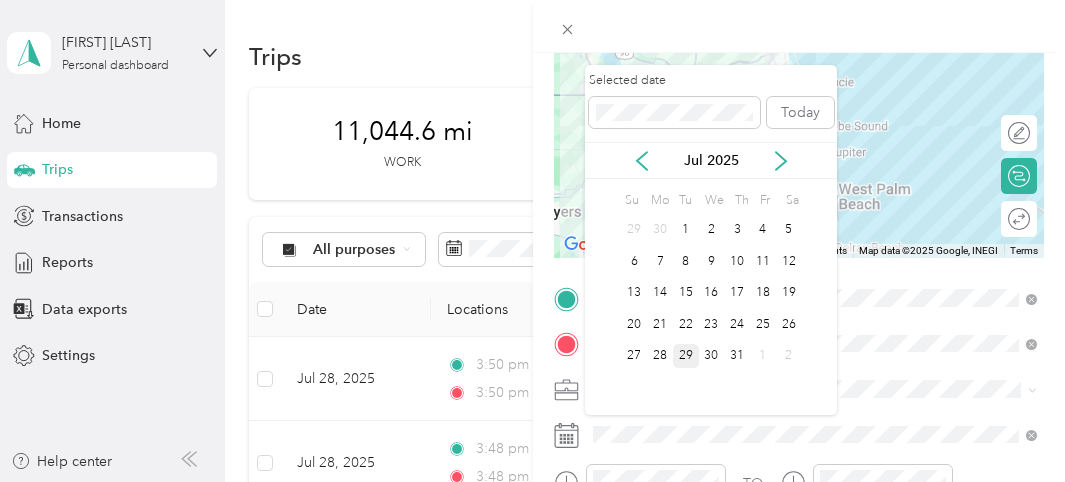 click on "29" at bounding box center [686, 356] 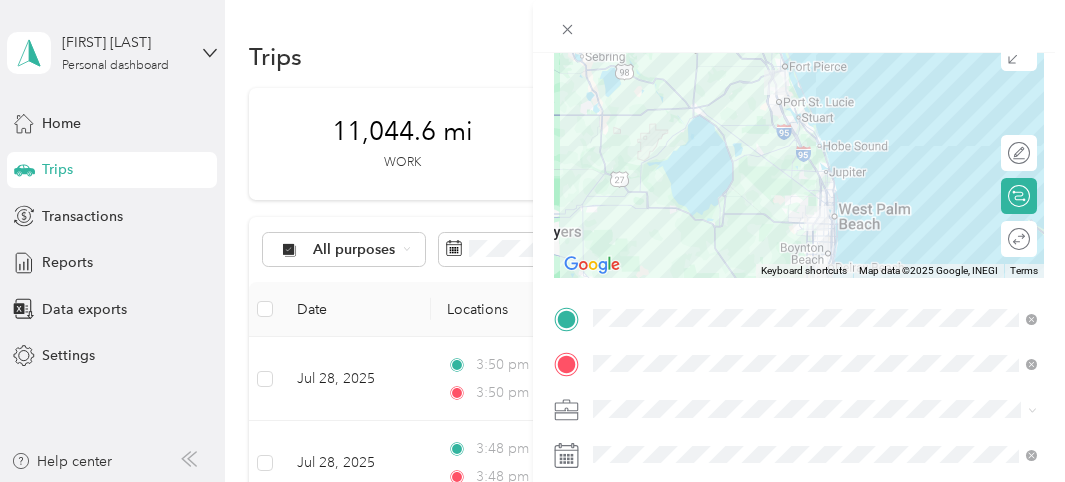 scroll, scrollTop: 174, scrollLeft: 0, axis: vertical 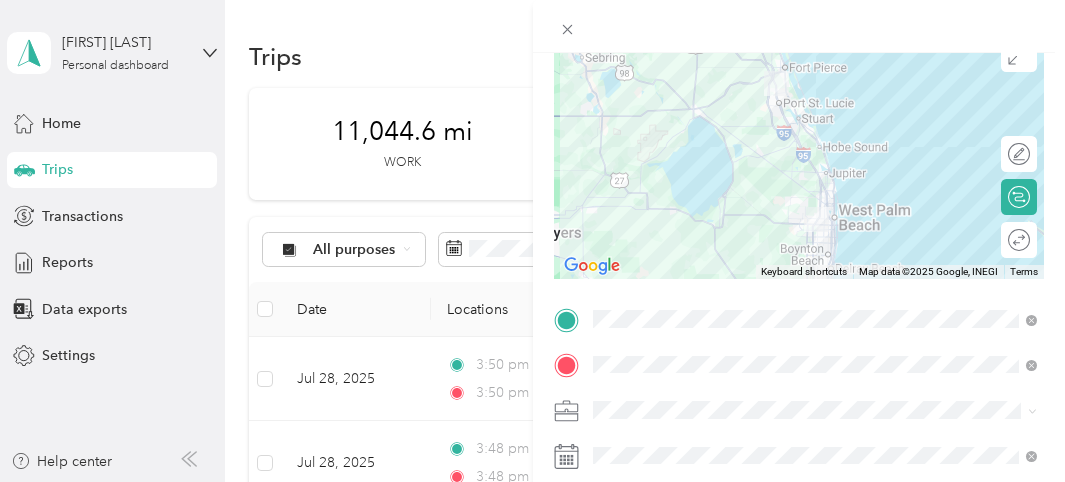click at bounding box center [799, 154] 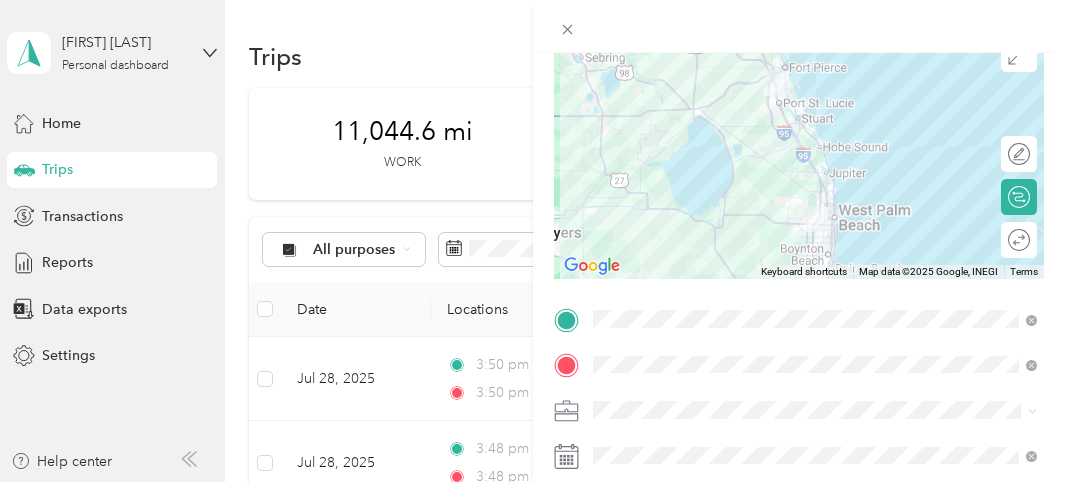 click at bounding box center [799, 154] 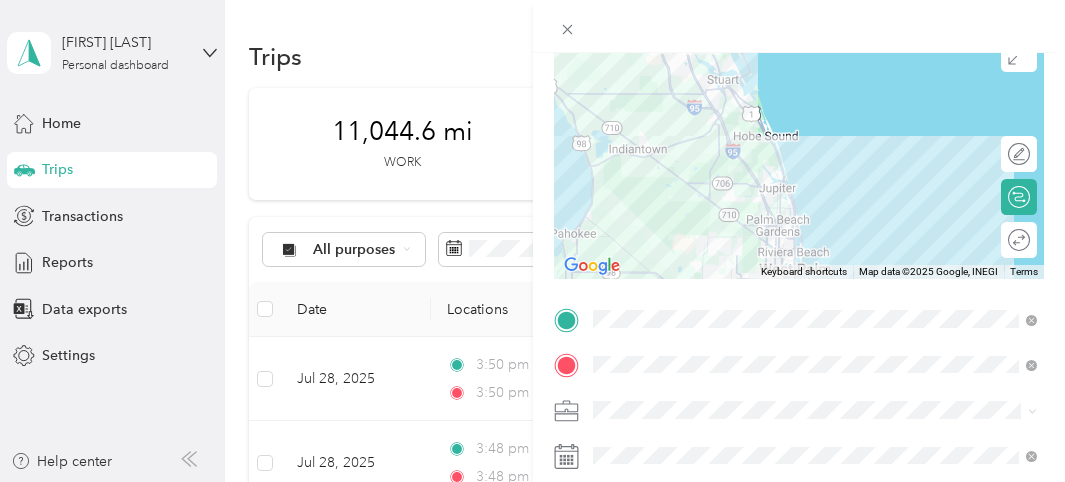 click at bounding box center (799, 154) 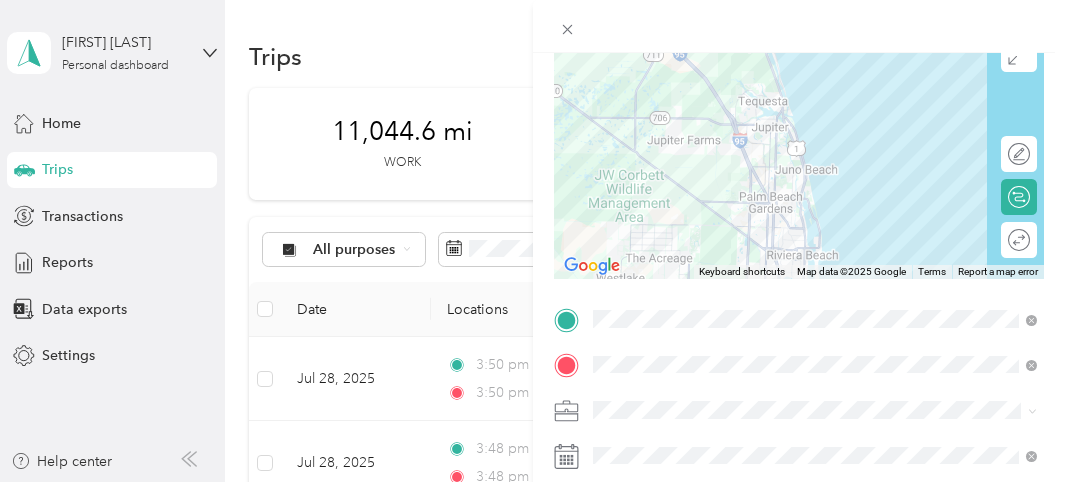 drag, startPoint x: 771, startPoint y: 196, endPoint x: 867, endPoint y: 96, distance: 138.62178 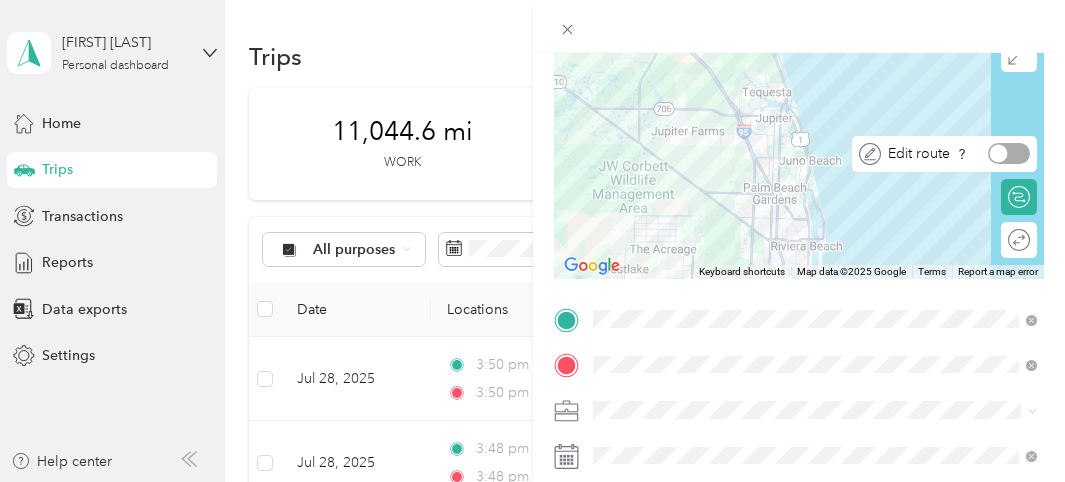 click at bounding box center [1009, 153] 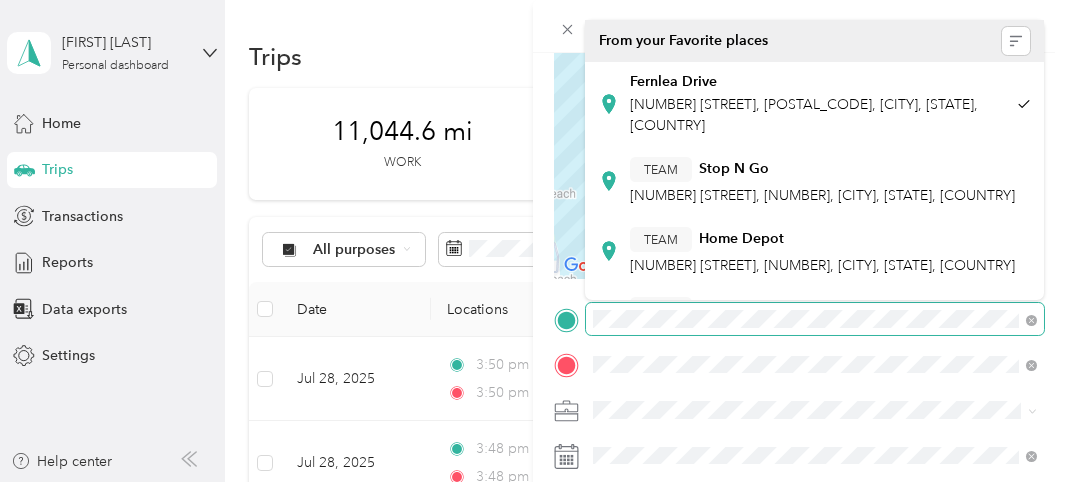drag, startPoint x: 827, startPoint y: 139, endPoint x: 562, endPoint y: 170, distance: 266.80704 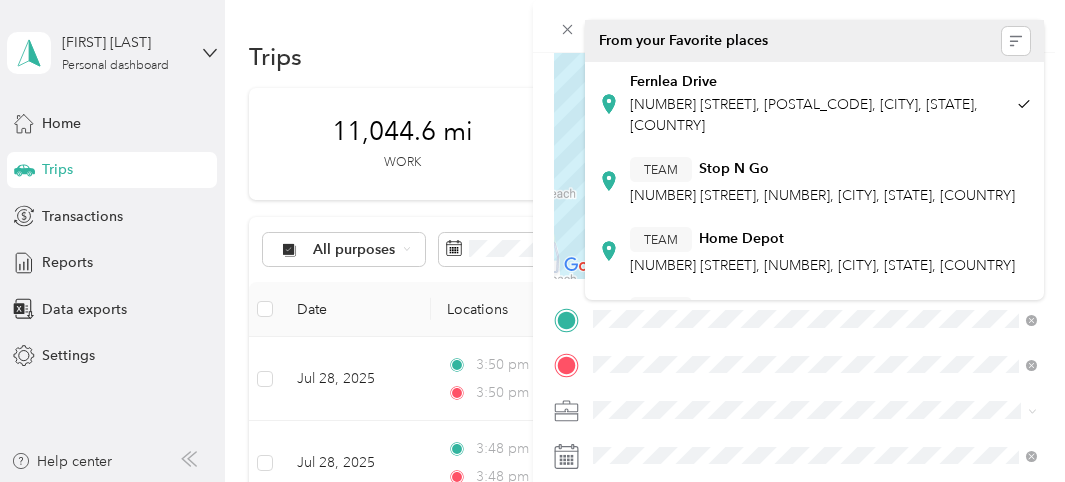 click at bounding box center (799, 154) 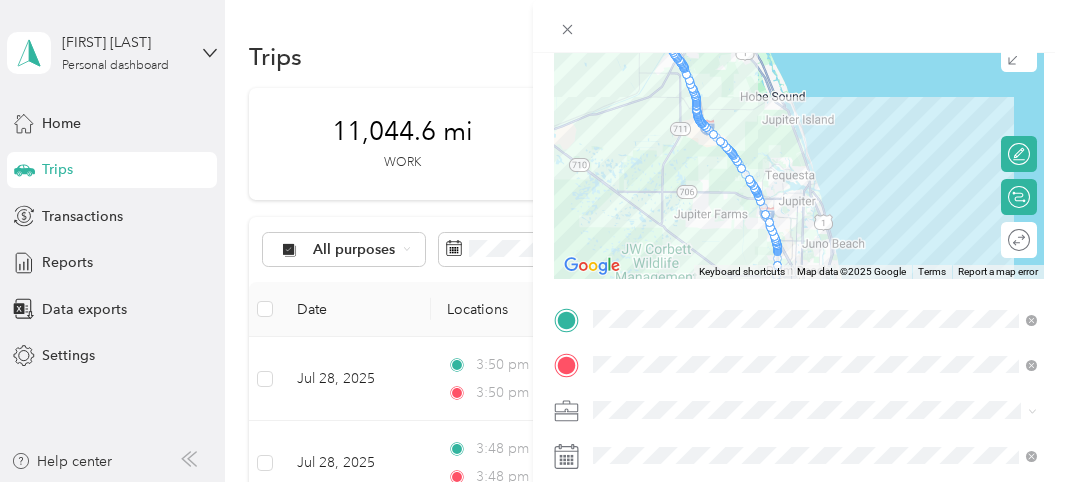 drag, startPoint x: 846, startPoint y: 212, endPoint x: 868, endPoint y: 209, distance: 22.203604 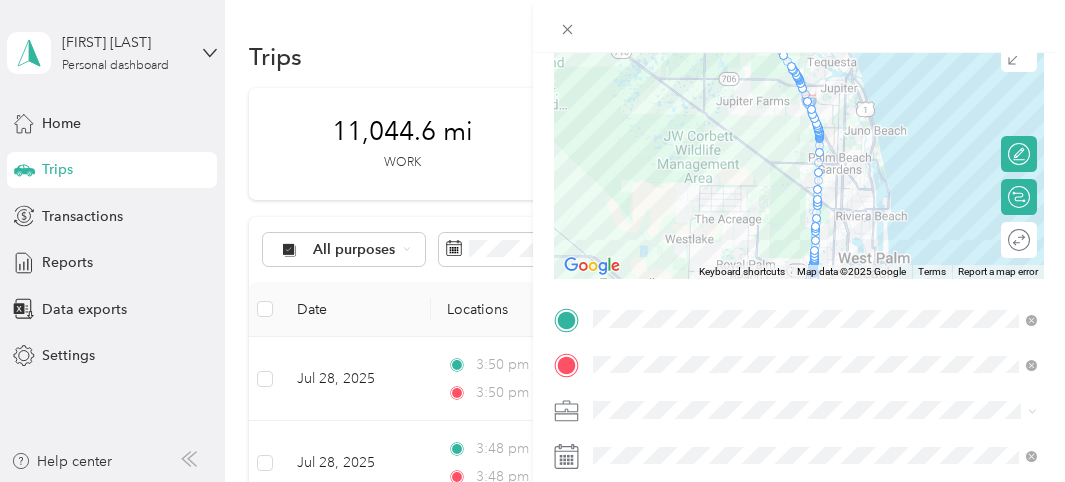 drag, startPoint x: 851, startPoint y: 213, endPoint x: 891, endPoint y: 100, distance: 119.870766 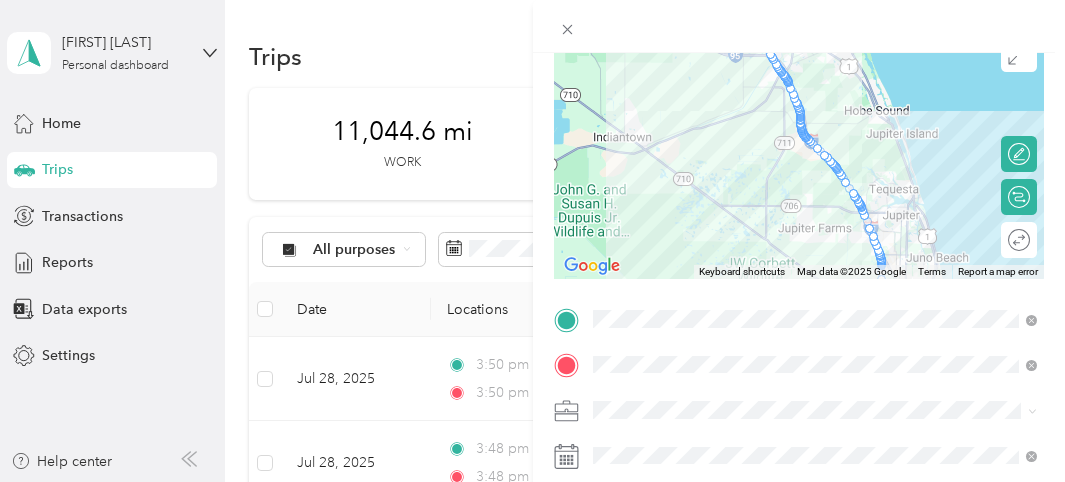 drag, startPoint x: 890, startPoint y: 100, endPoint x: 949, endPoint y: 224, distance: 137.32079 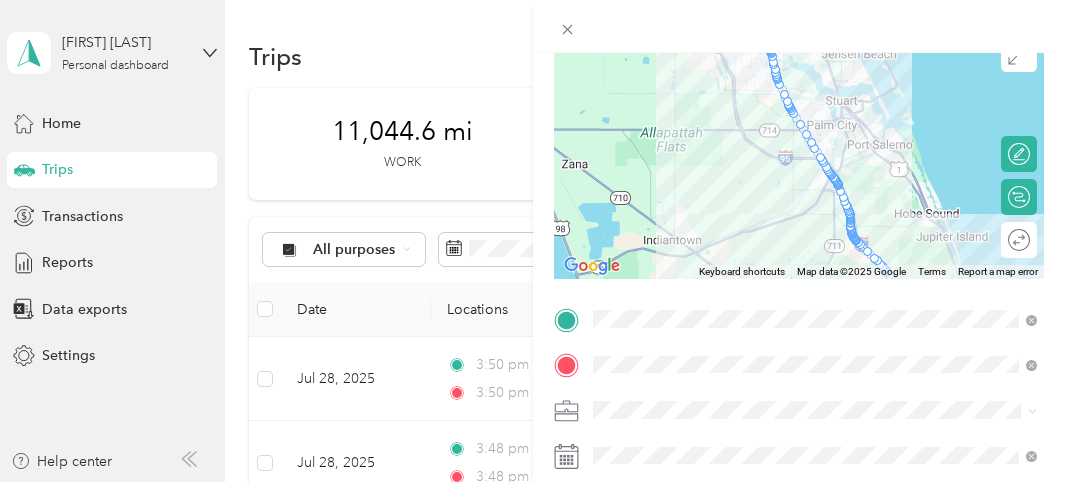drag, startPoint x: 933, startPoint y: 209, endPoint x: 930, endPoint y: 231, distance: 22.203604 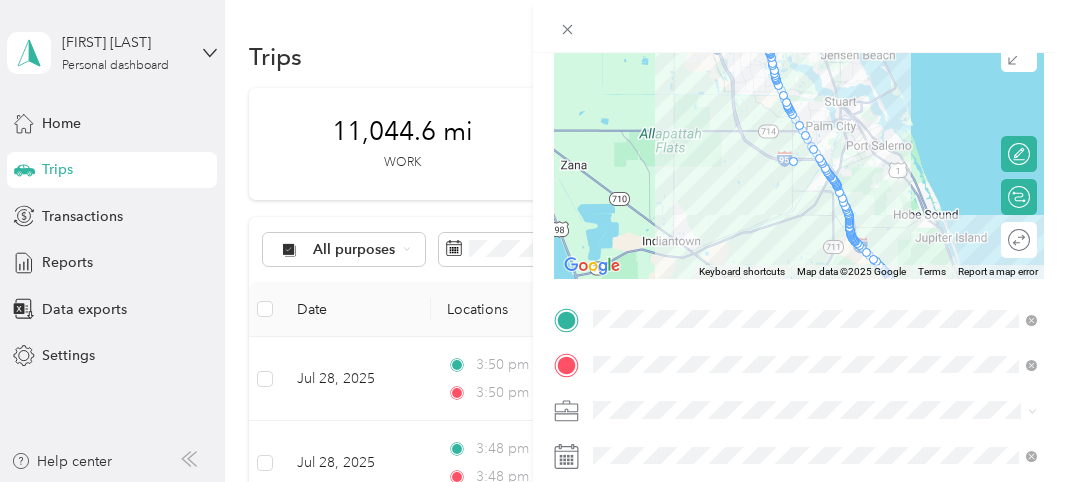 drag, startPoint x: 809, startPoint y: 141, endPoint x: 791, endPoint y: 161, distance: 26.907248 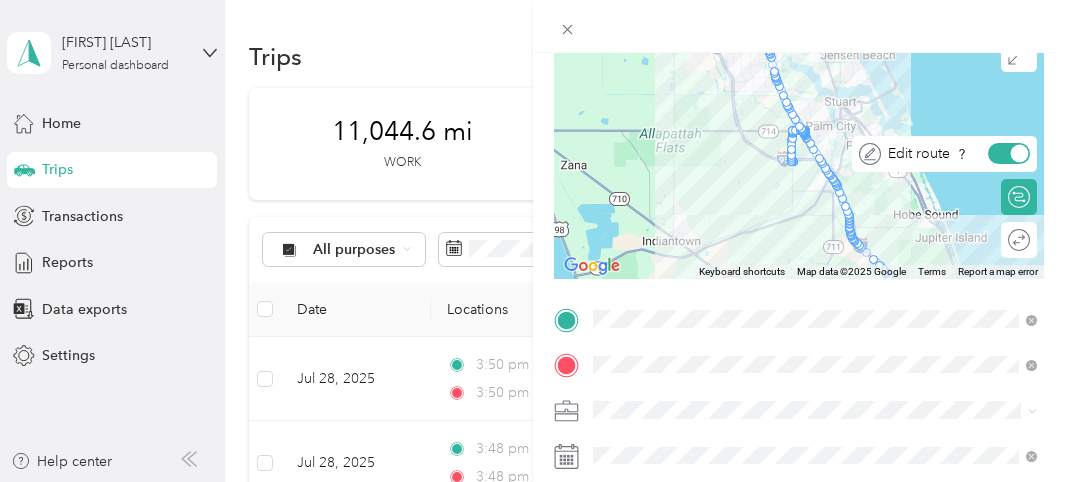 click at bounding box center (1020, 154) 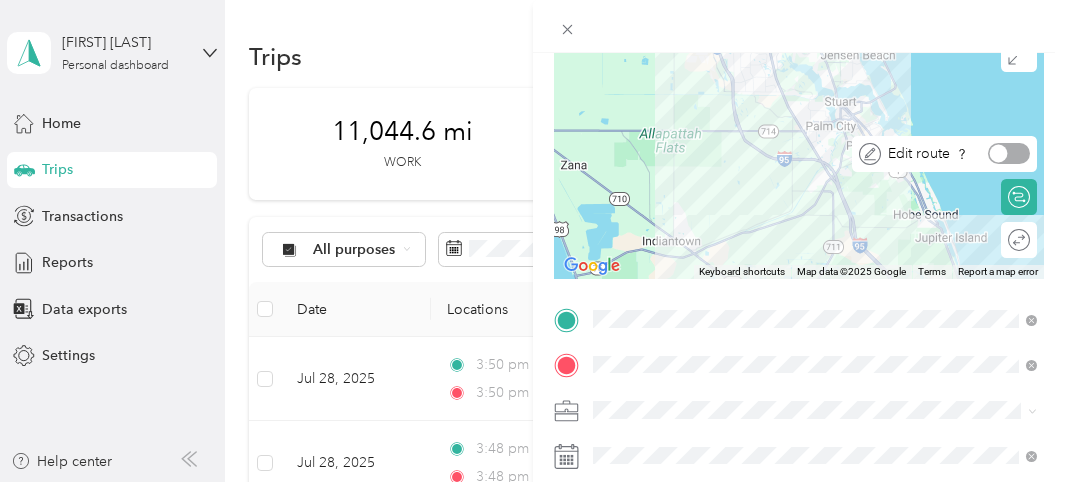click at bounding box center (1009, 153) 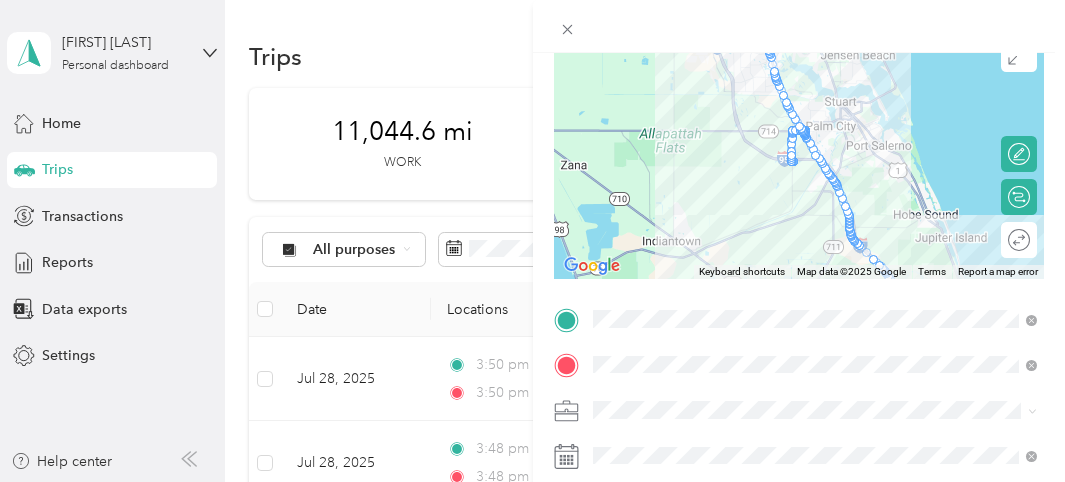 drag, startPoint x: 791, startPoint y: 149, endPoint x: 817, endPoint y: 155, distance: 26.683329 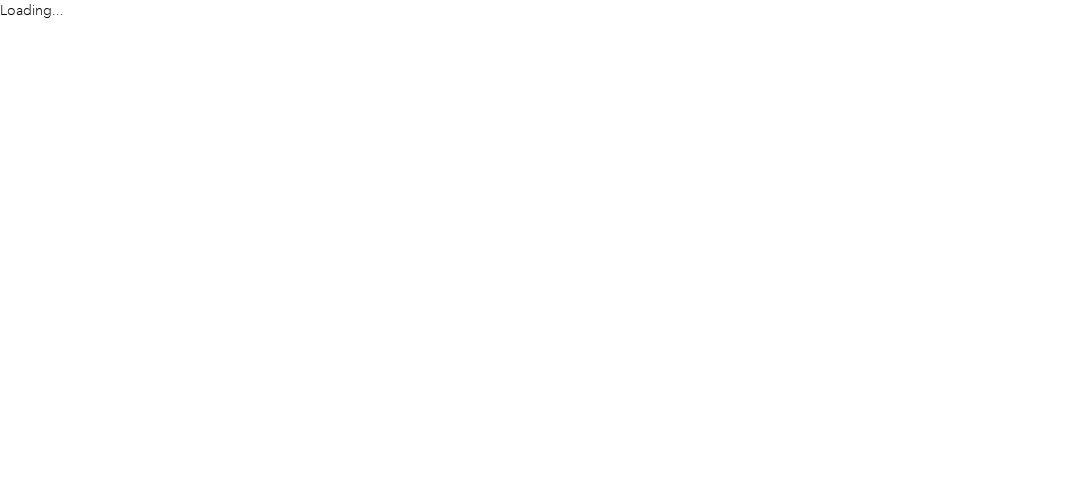 scroll, scrollTop: 0, scrollLeft: 0, axis: both 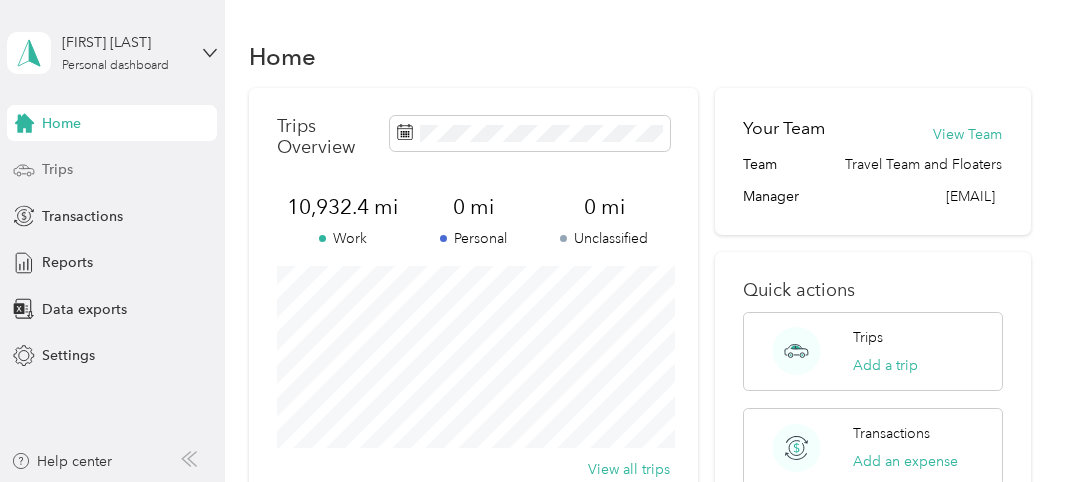 click on "Trips" at bounding box center [57, 169] 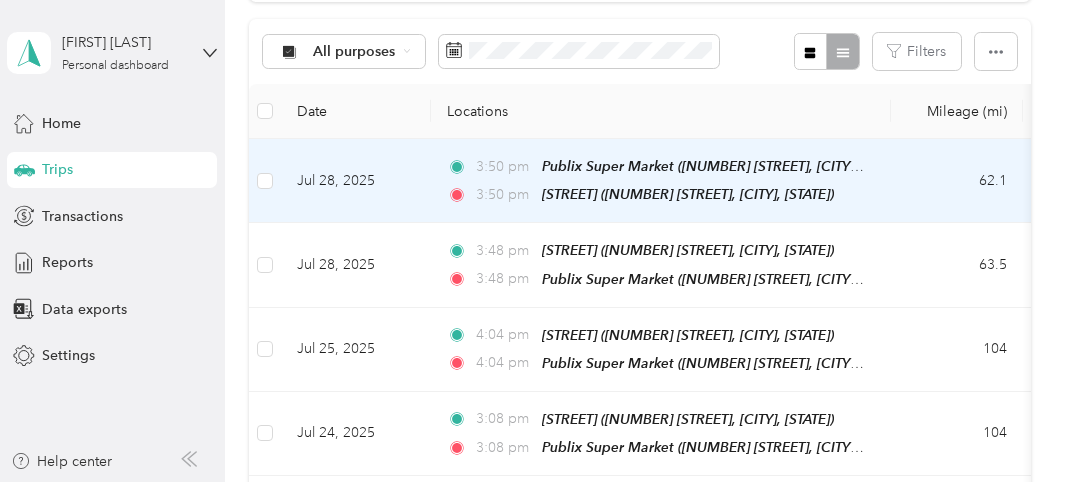 scroll, scrollTop: 201, scrollLeft: 0, axis: vertical 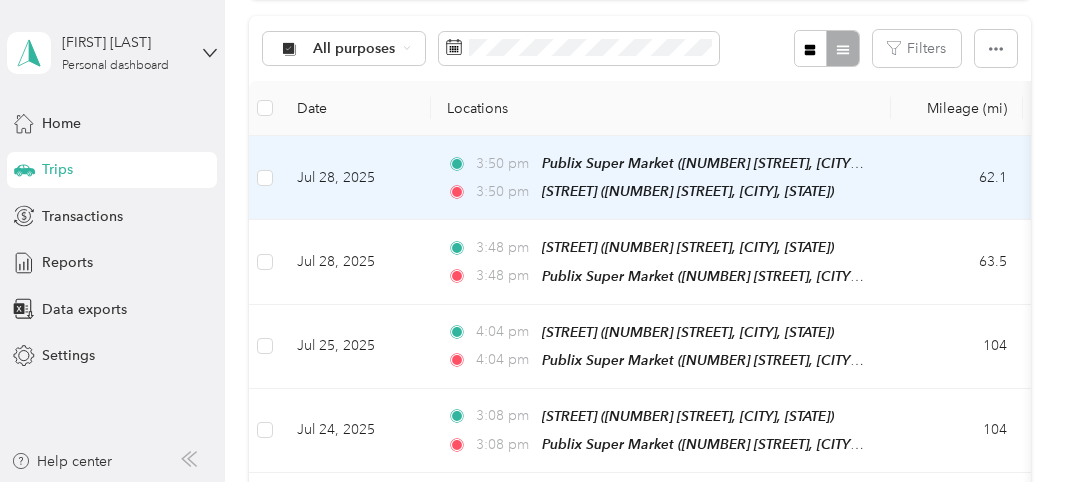 click on "Jul 28, 2025" at bounding box center [356, 178] 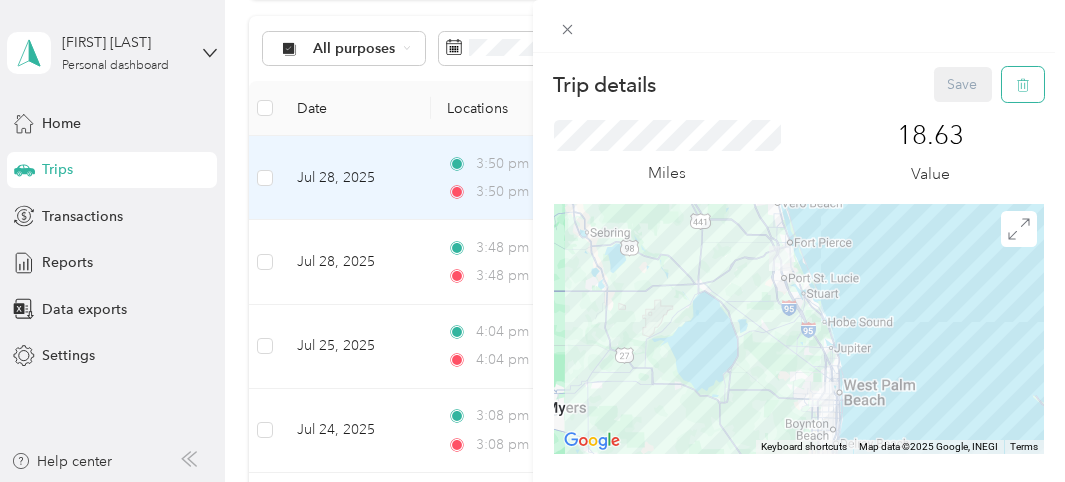 click at bounding box center (1023, 84) 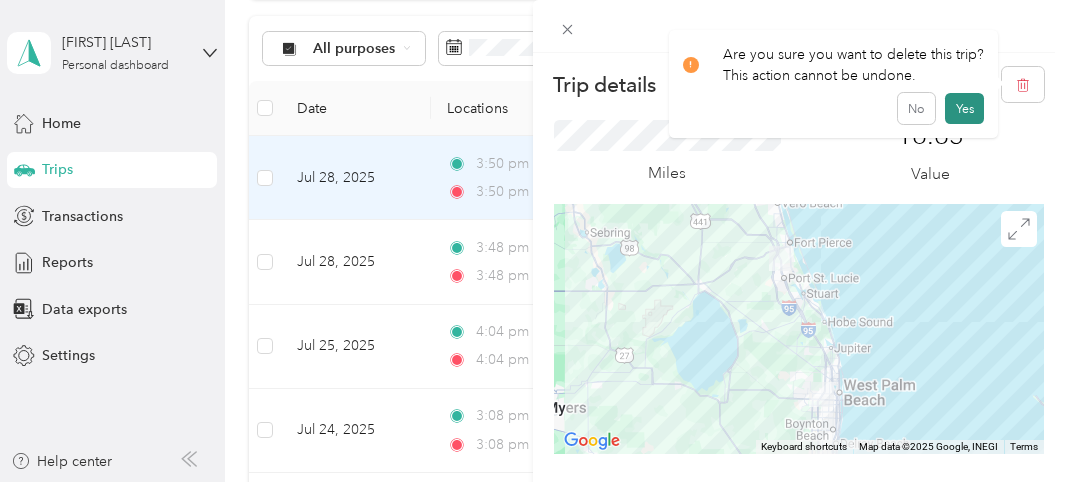 click on "Yes" at bounding box center (964, 109) 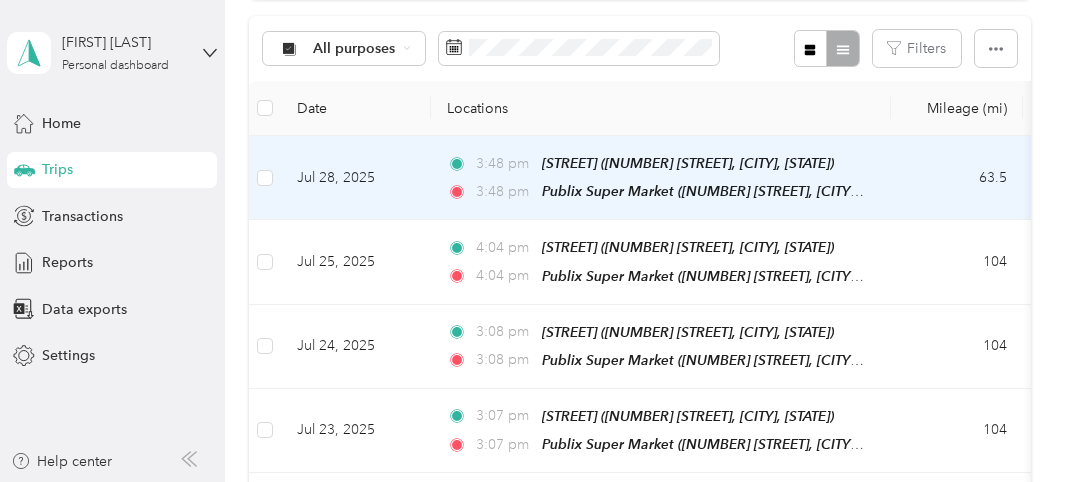 click on "Jul 28, 2025" at bounding box center [356, 178] 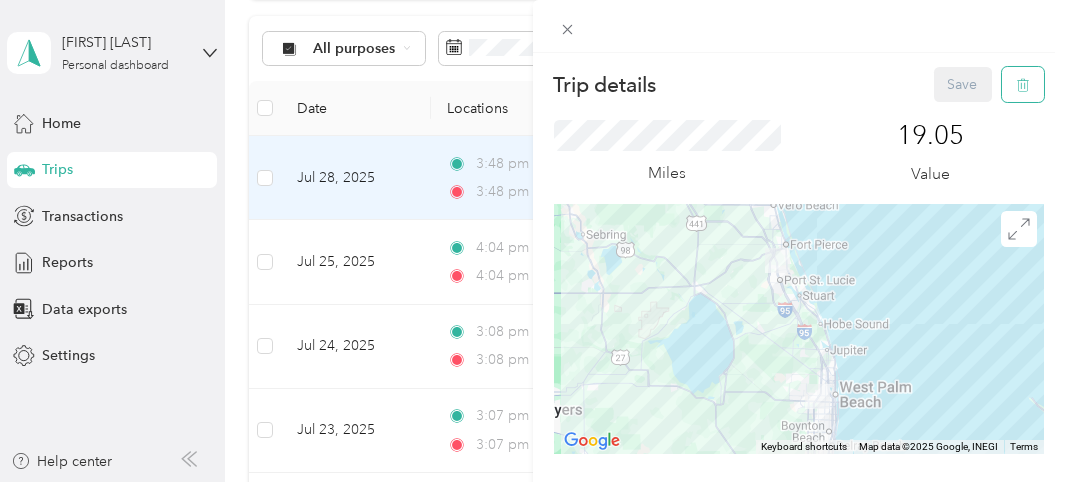 click at bounding box center [1023, 84] 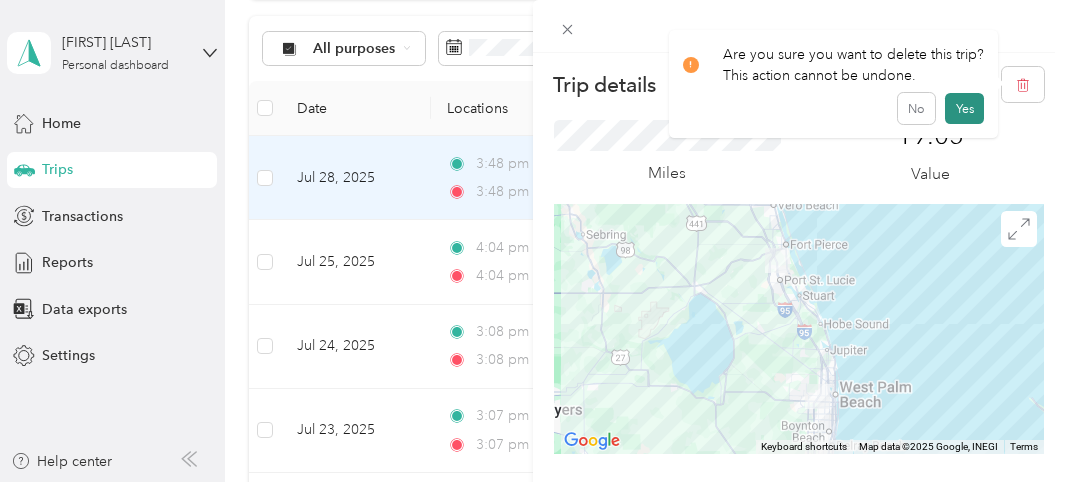 click on "Yes" at bounding box center [964, 109] 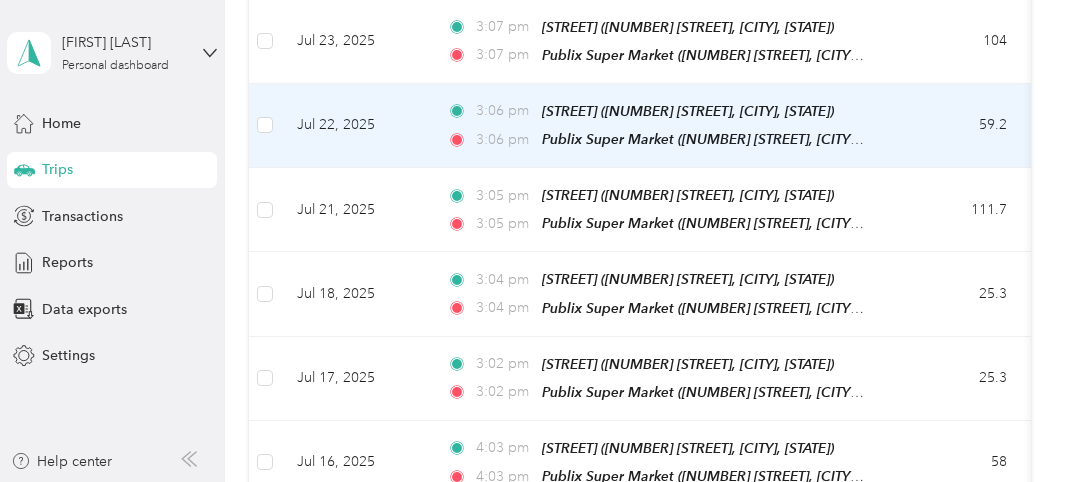 scroll, scrollTop: 0, scrollLeft: 0, axis: both 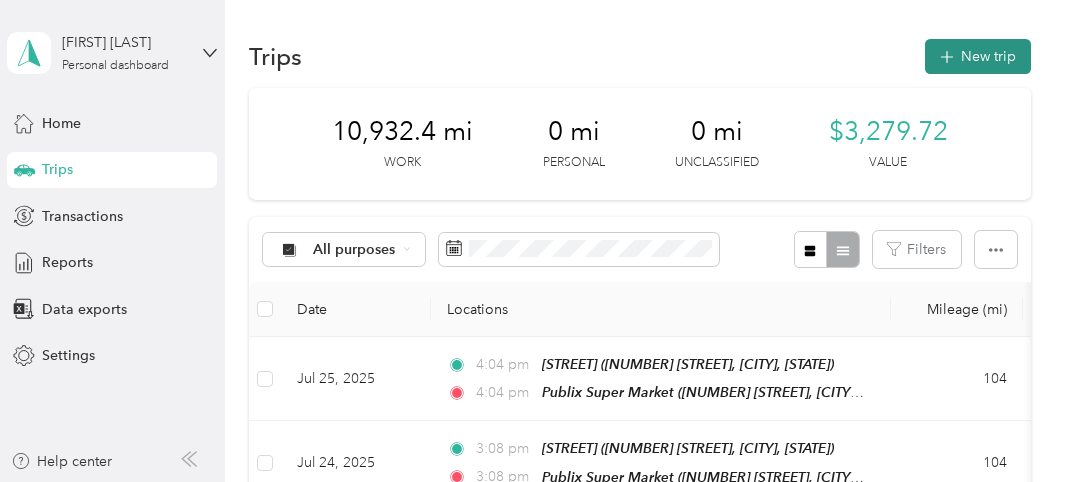 click on "New trip" at bounding box center (978, 56) 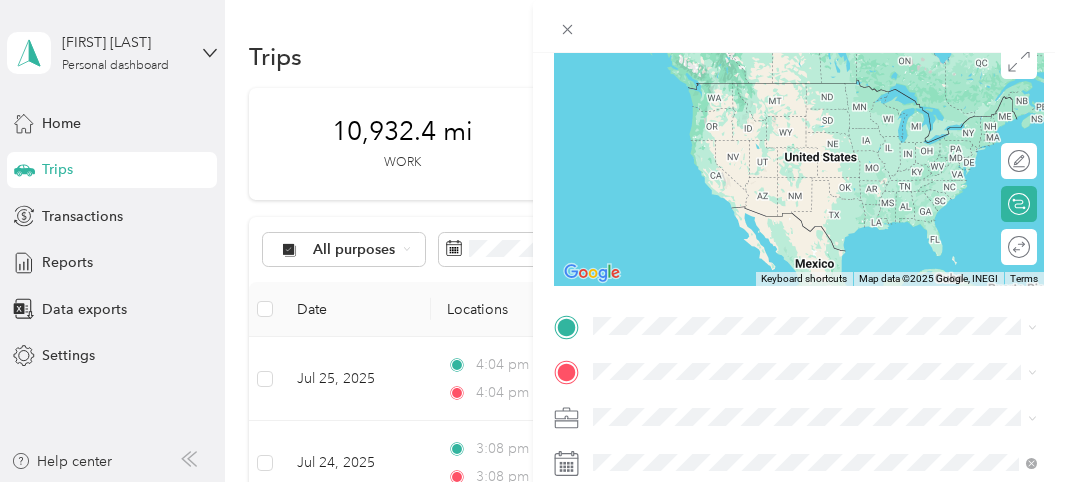 scroll, scrollTop: 186, scrollLeft: 0, axis: vertical 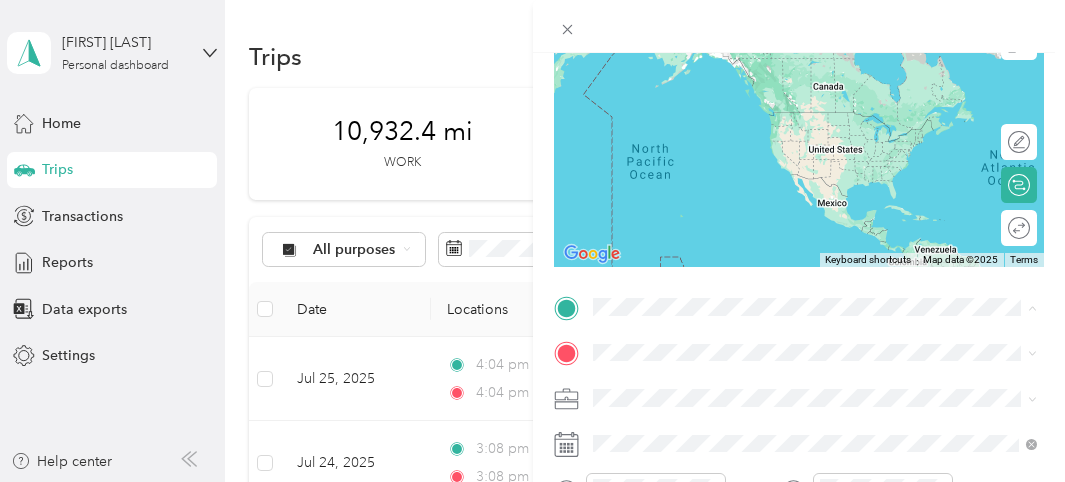 click on "[NUMBER] [STREET], [POSTAL_CODE], [CITY], [STATE], [COUNTRY]" at bounding box center (827, 103) 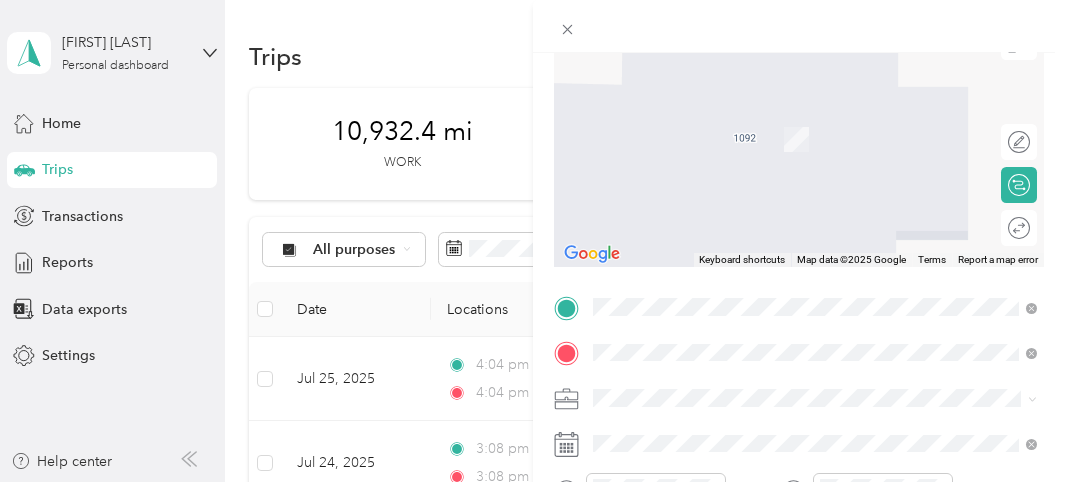 click on "[NUMBER] [STREET], [NUMBER], [CITY], [STATE], [COUNTRY]" at bounding box center [820, 144] 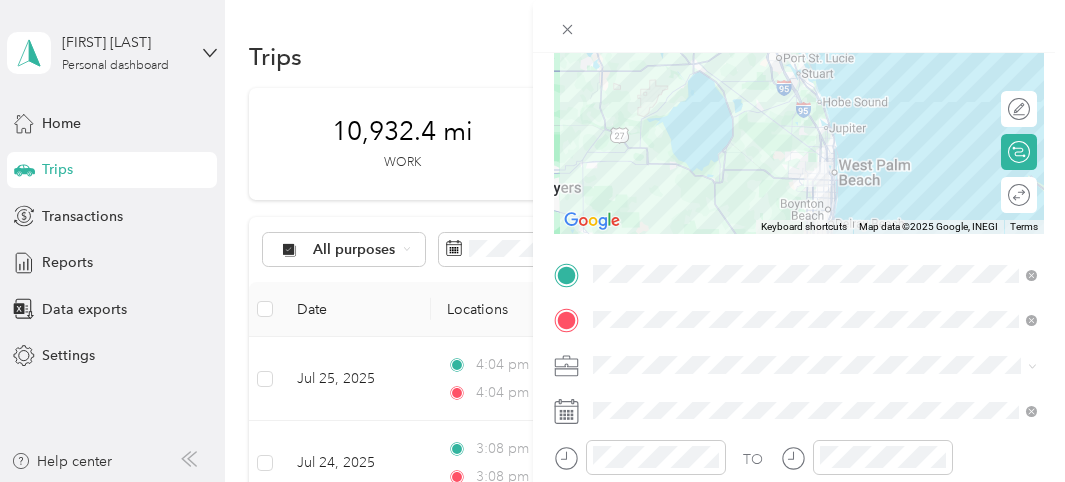 scroll, scrollTop: 249, scrollLeft: 0, axis: vertical 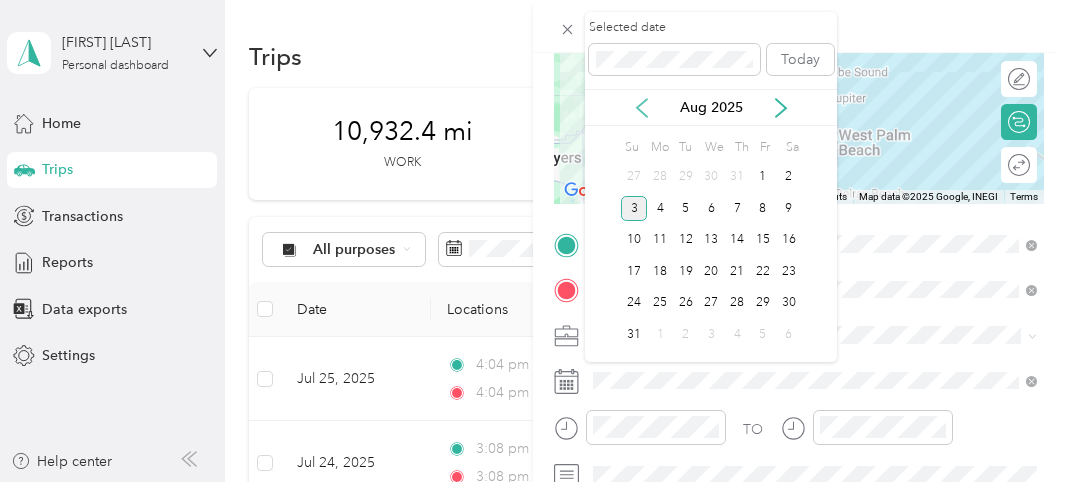 click 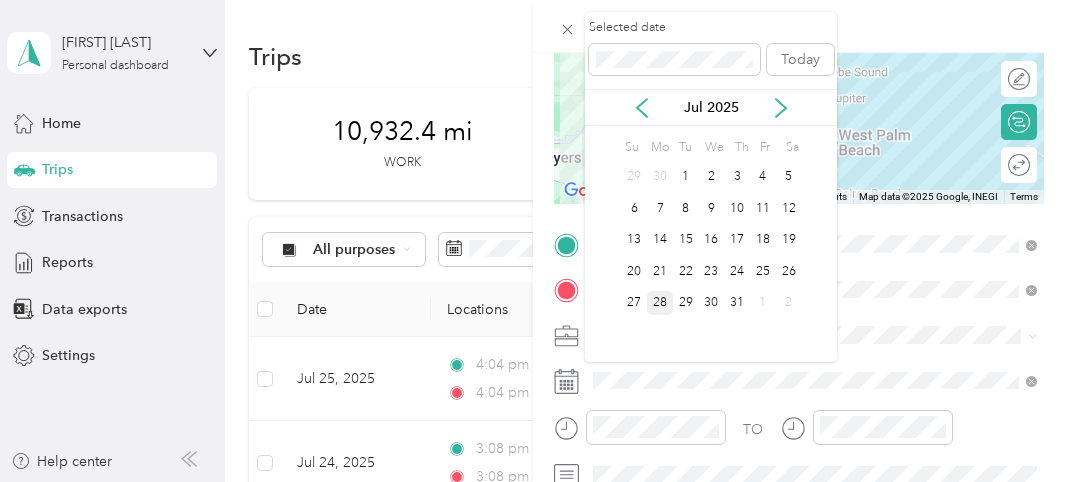 click on "28" at bounding box center [660, 303] 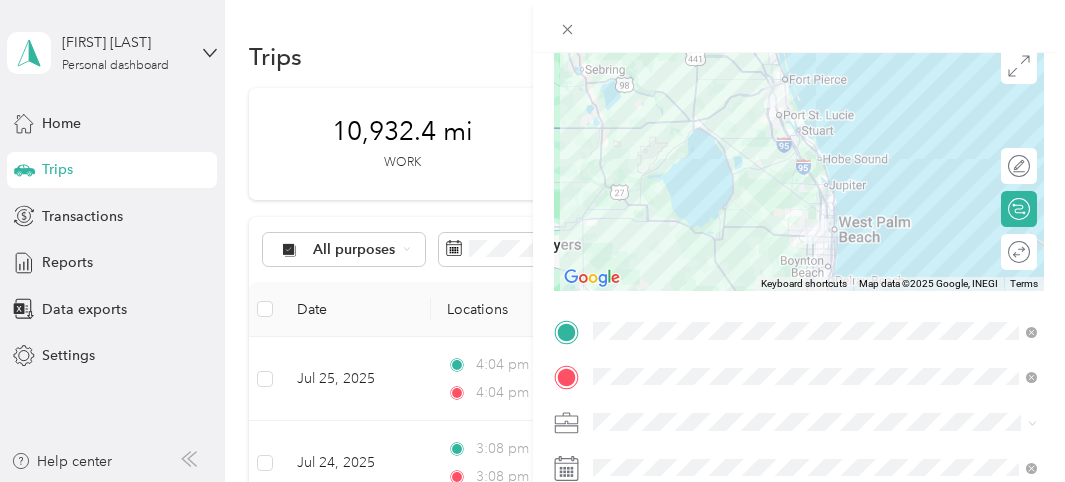 scroll, scrollTop: 118, scrollLeft: 0, axis: vertical 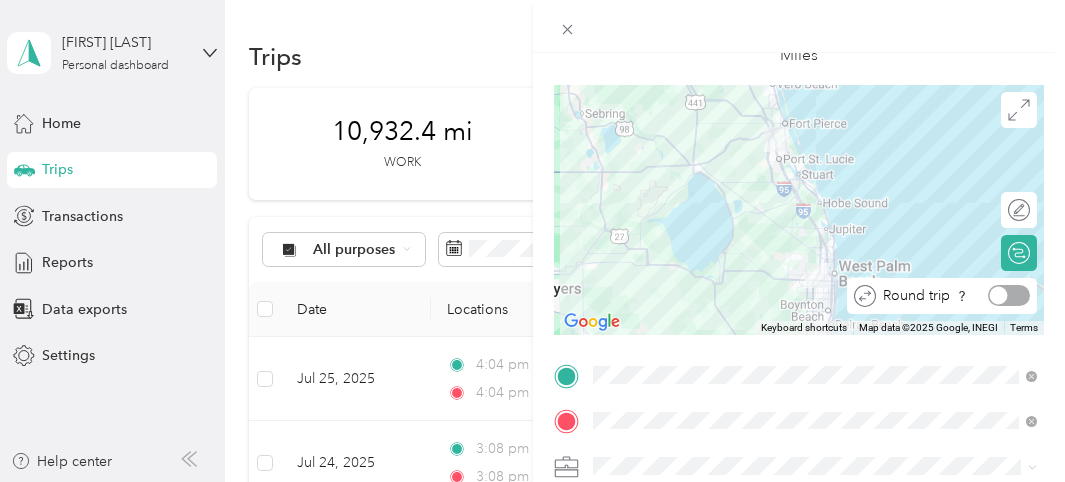 click at bounding box center (1009, 295) 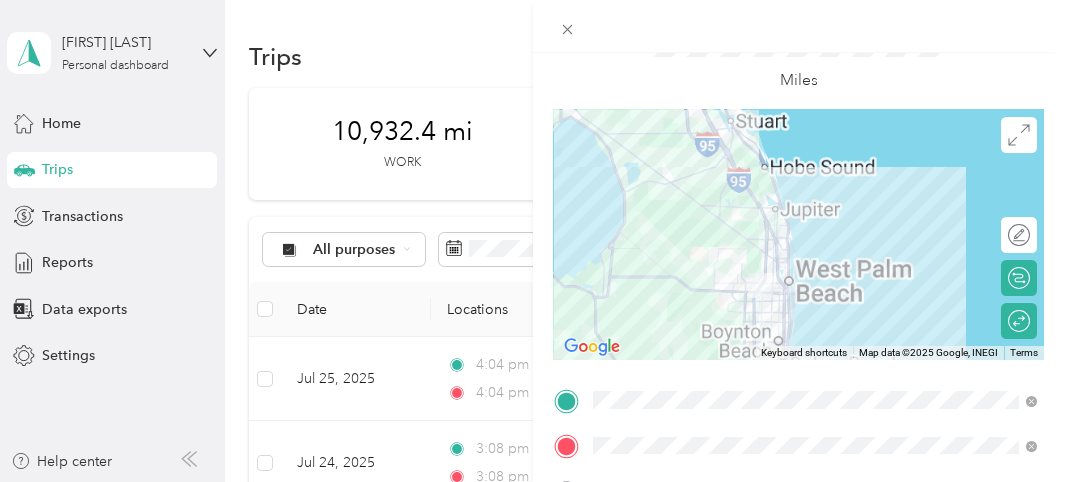 scroll, scrollTop: 0, scrollLeft: 0, axis: both 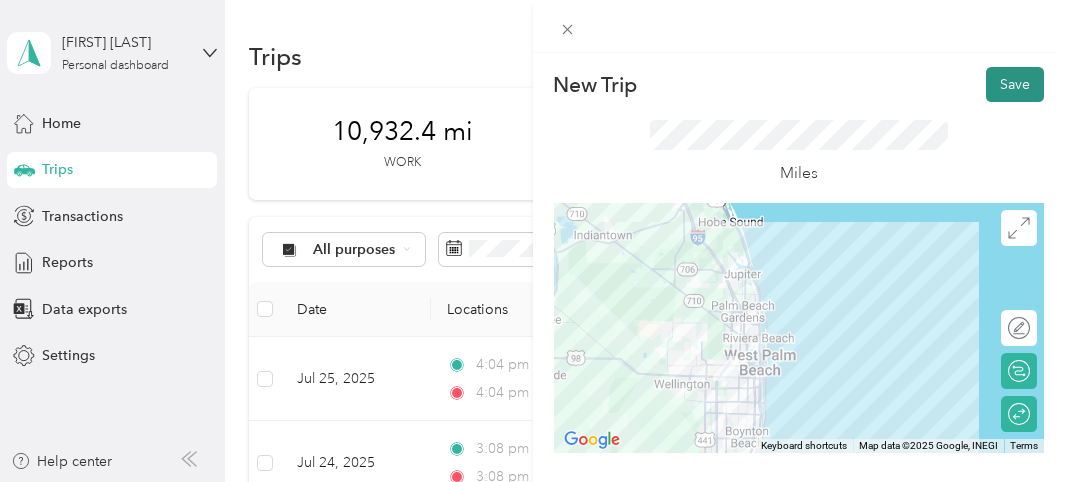 click on "Save" at bounding box center [1015, 84] 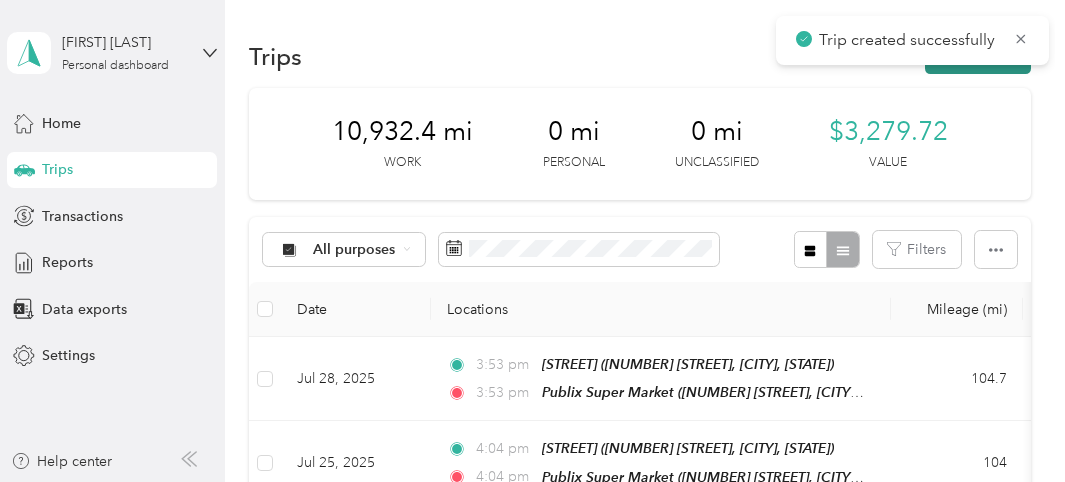 click on "New trip" at bounding box center [978, 56] 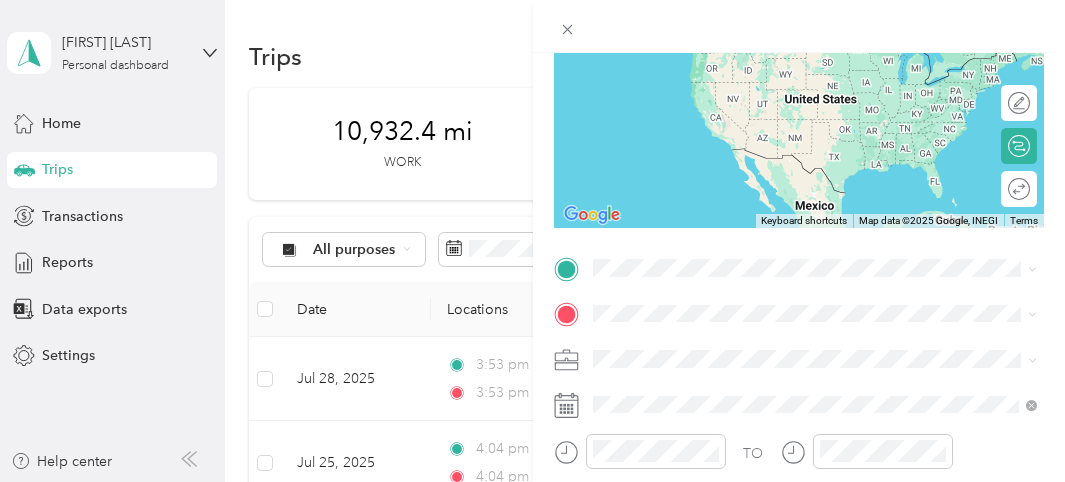 scroll, scrollTop: 235, scrollLeft: 0, axis: vertical 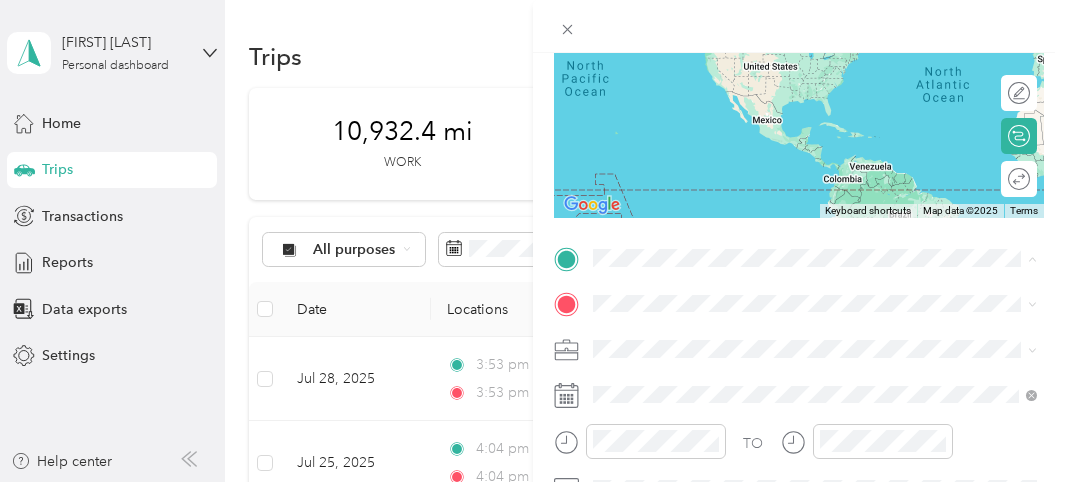 click on "[STREET] [NUMBER] [STREET], [NUMBER], [CITY], [STATE], [COUNTRY]" at bounding box center (830, 42) 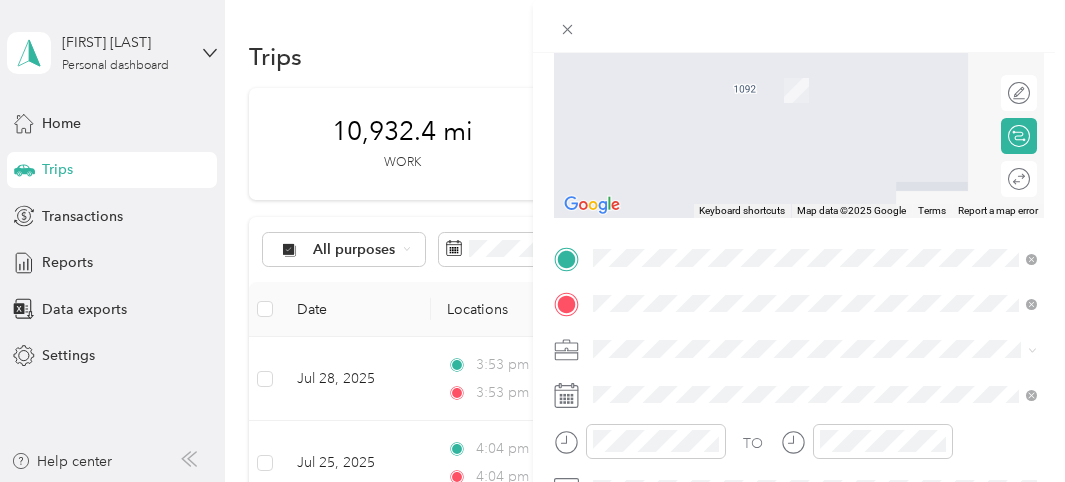 click on "TEAM Publix Super Market [NUMBER] [STREET], [NUMBER], [CITY], [STATE], [COUNTRY]" at bounding box center (820, 81) 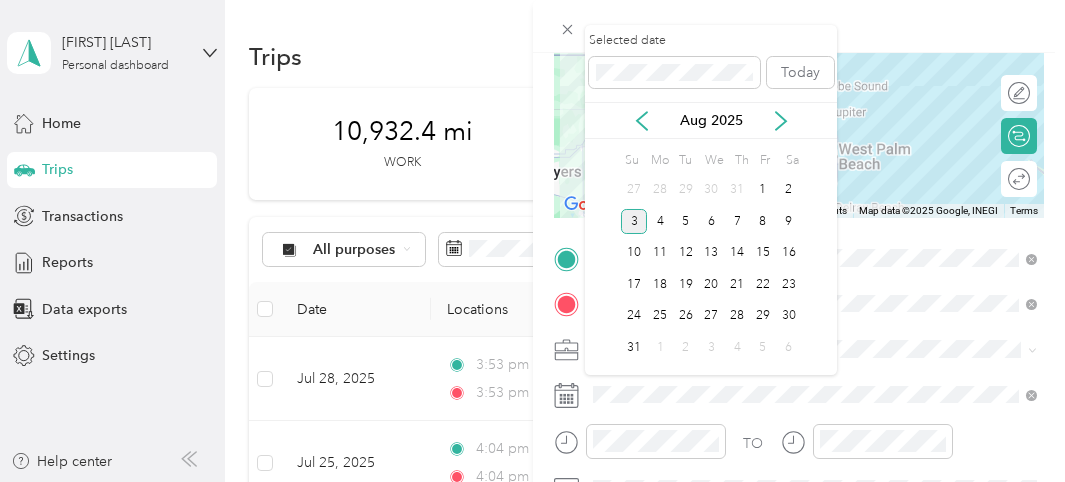 click on "Aug 2025" at bounding box center [711, 120] 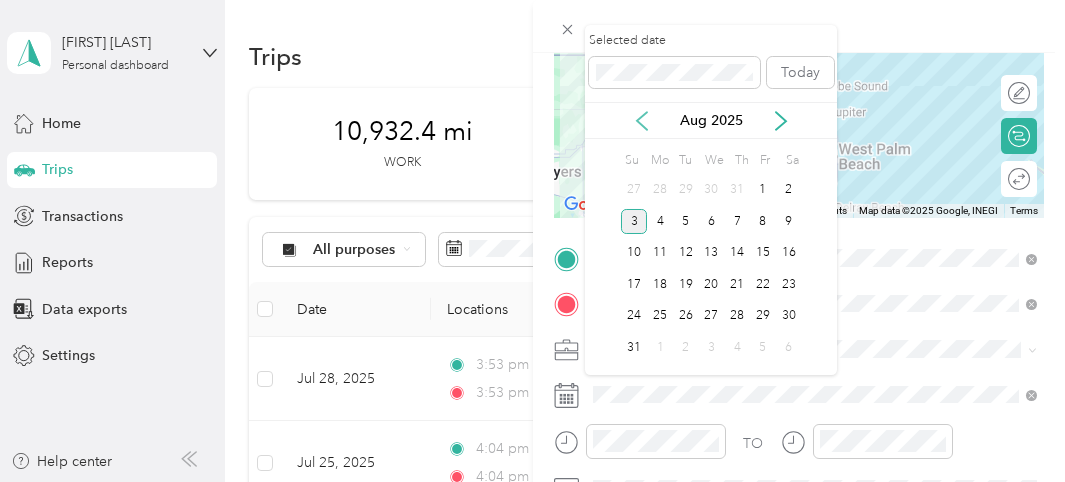 click 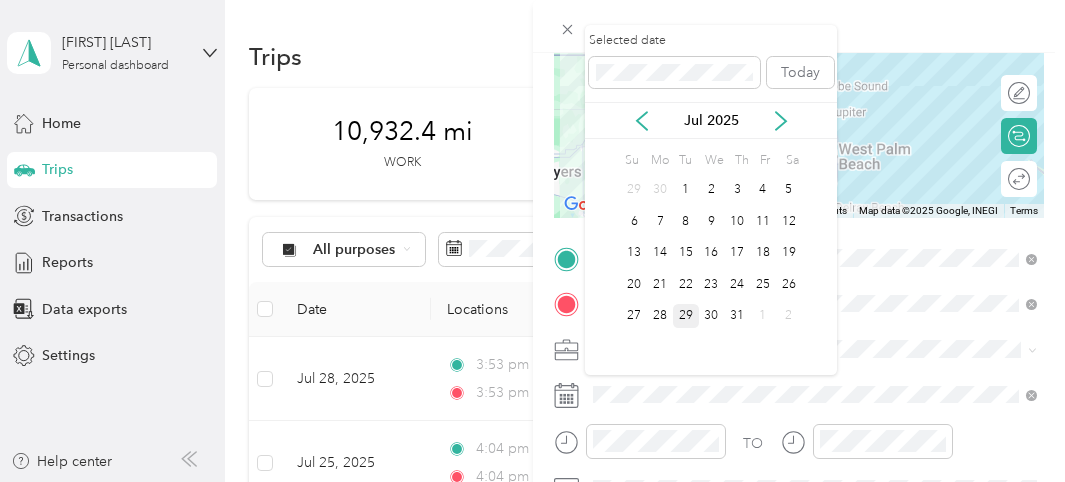 click on "29" at bounding box center (686, 316) 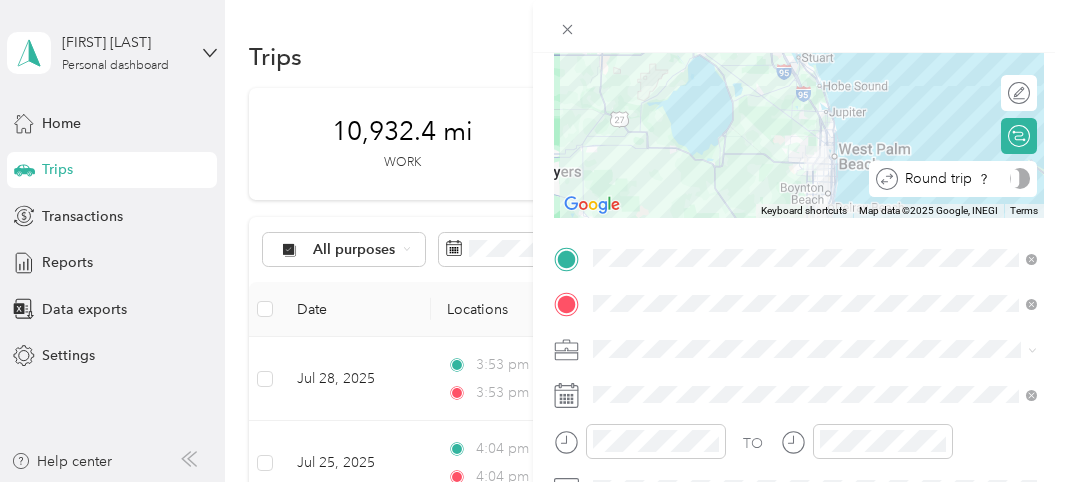 click at bounding box center [1020, 178] 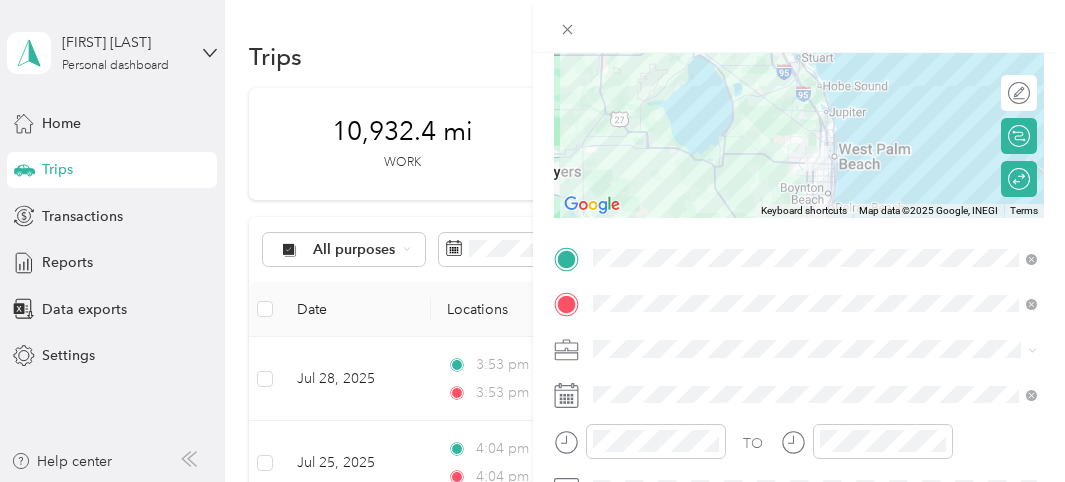 scroll, scrollTop: 0, scrollLeft: 0, axis: both 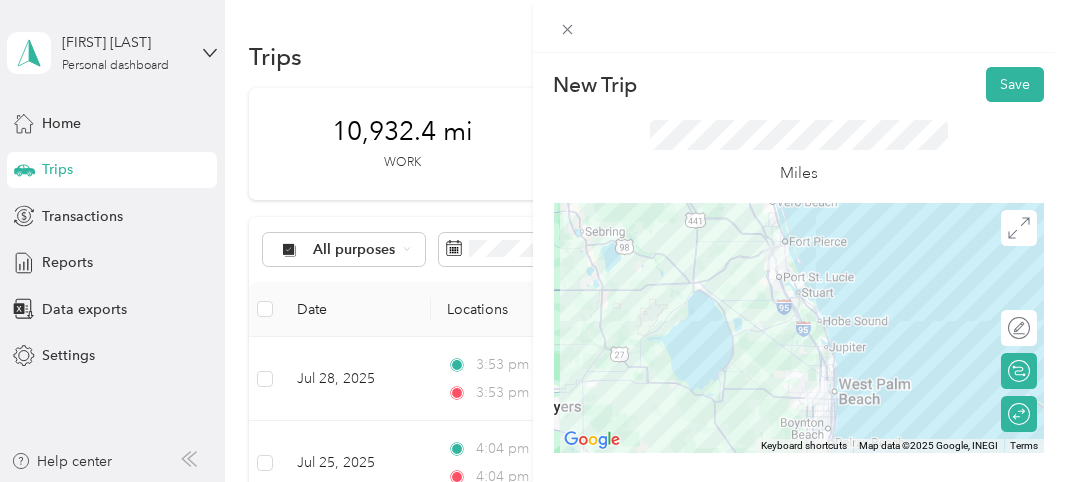 click on "New Trip Save This trip cannot be edited because it is either under review, approved, or paid. Contact your Team Manager to edit it. Miles ← Move left → Move right ↑ Move up ↓ Move down + Zoom in - Zoom out Home Jump left by 75% End Jump right by 75% Page Up Jump up by 75% Page Down Jump down by 75% Keyboard shortcuts Map Data Map data ©2025 Google, INEGI Map data ©2025 Google, INEGI 20 km  Click to toggle between metric and imperial units Terms Report a map error Edit route Calculate route Round trip TO Add photo" at bounding box center (799, 294) 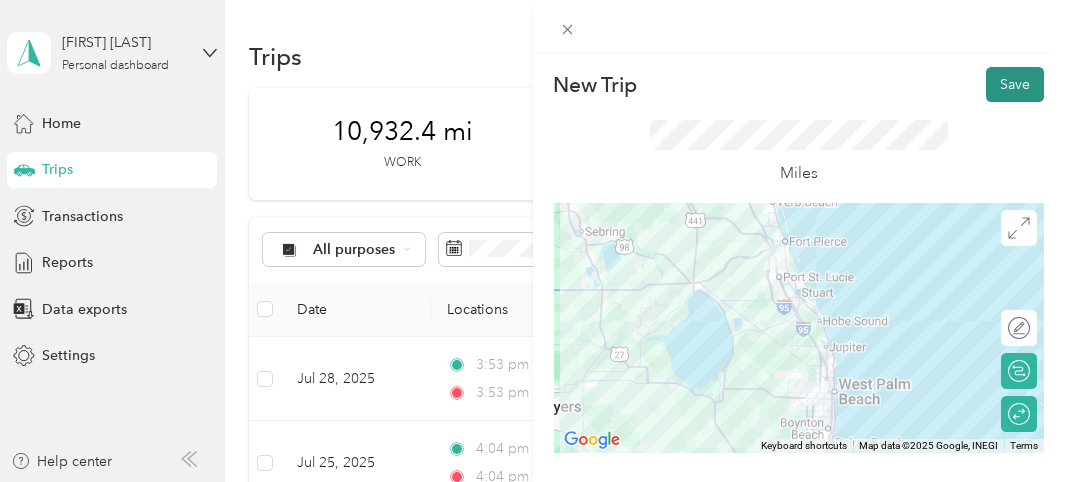 click on "Save" at bounding box center (1015, 84) 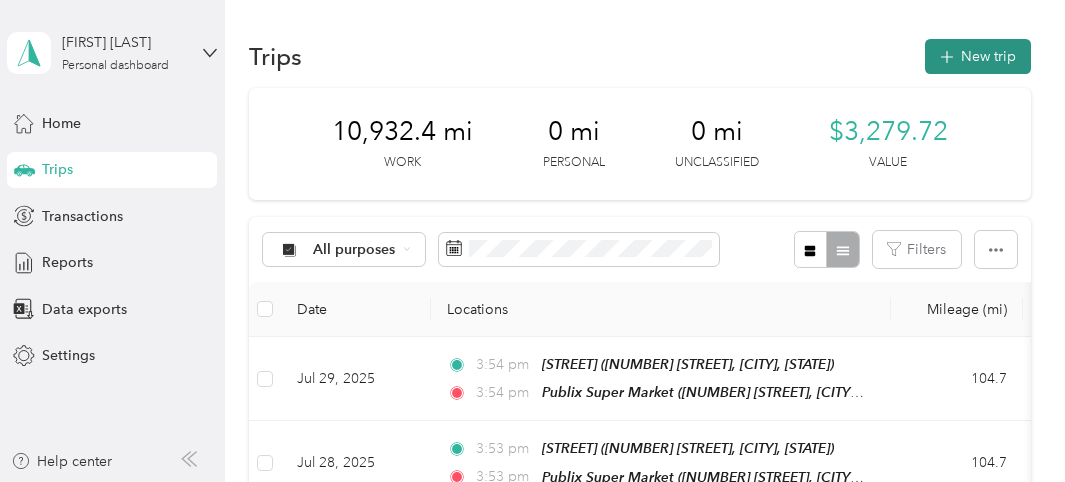 click on "New trip" at bounding box center (978, 56) 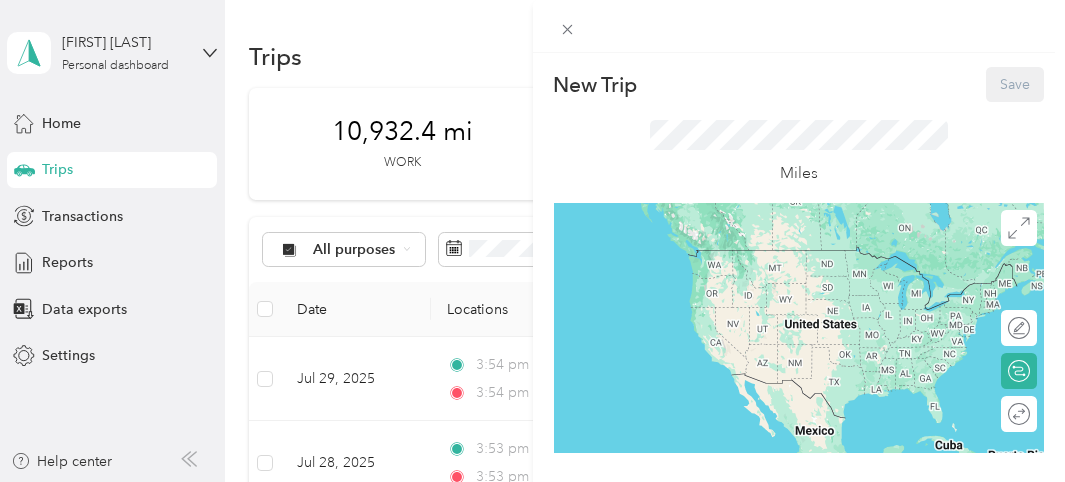 scroll, scrollTop: 426, scrollLeft: 0, axis: vertical 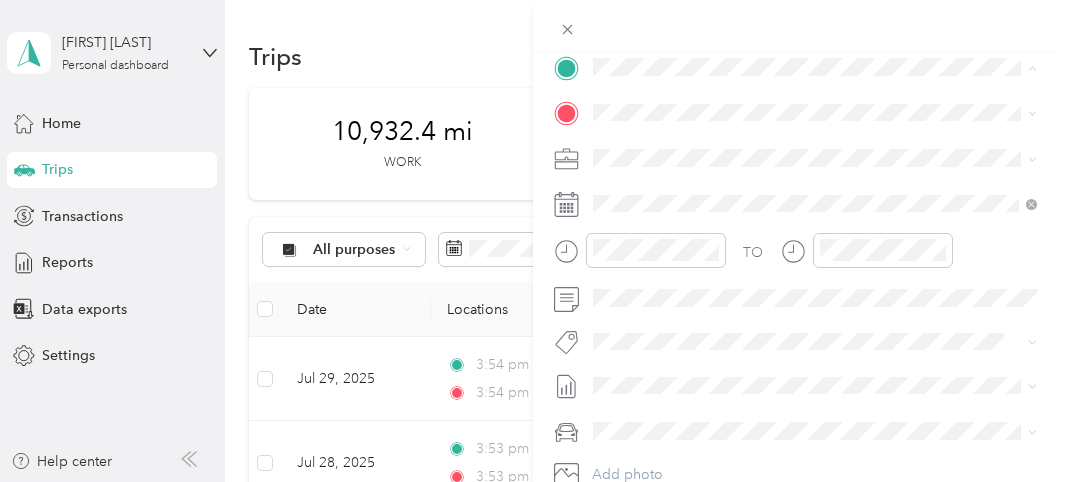 click on "[NUMBER] [STREET], [POSTAL_CODE], [CITY], [STATE], [COUNTRY]" at bounding box center (827, 178) 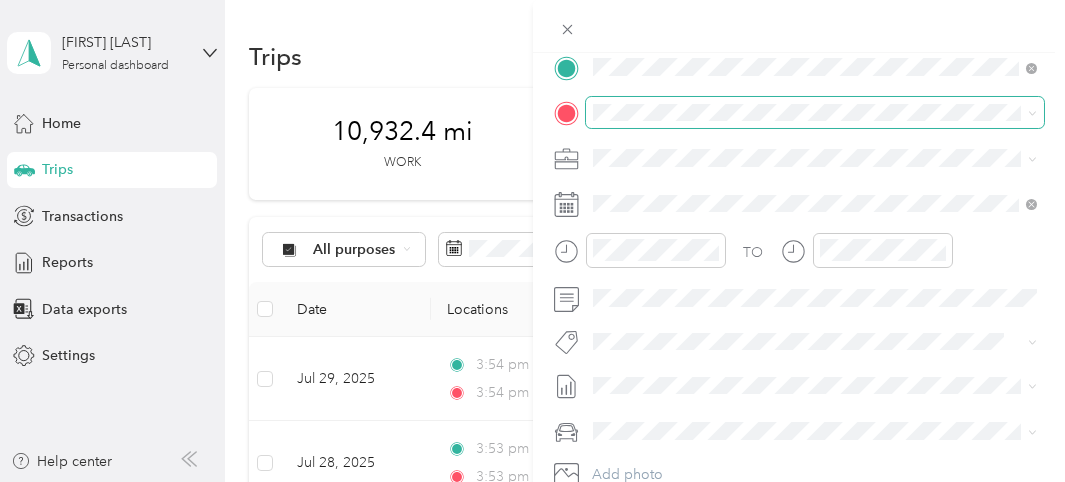 click at bounding box center [815, 112] 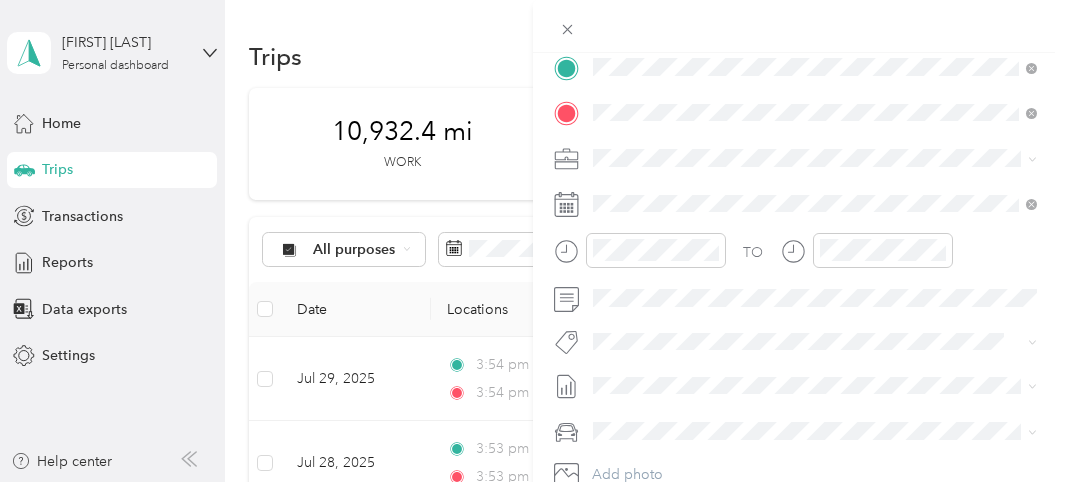 click on "[NUMBER] [STREET], [NUMBER], [CITY], [STATE], [COUNTRY]" at bounding box center (820, 220) 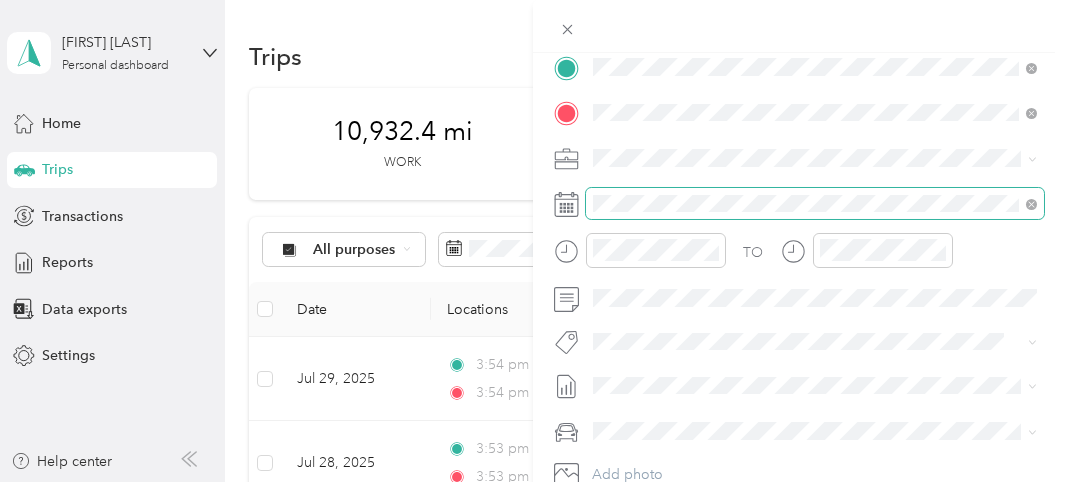 click at bounding box center [815, 203] 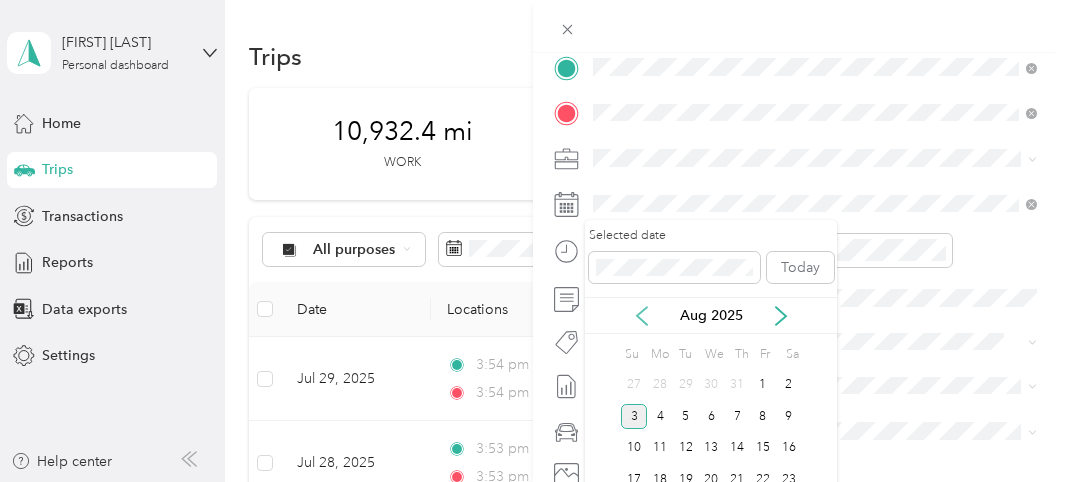 click 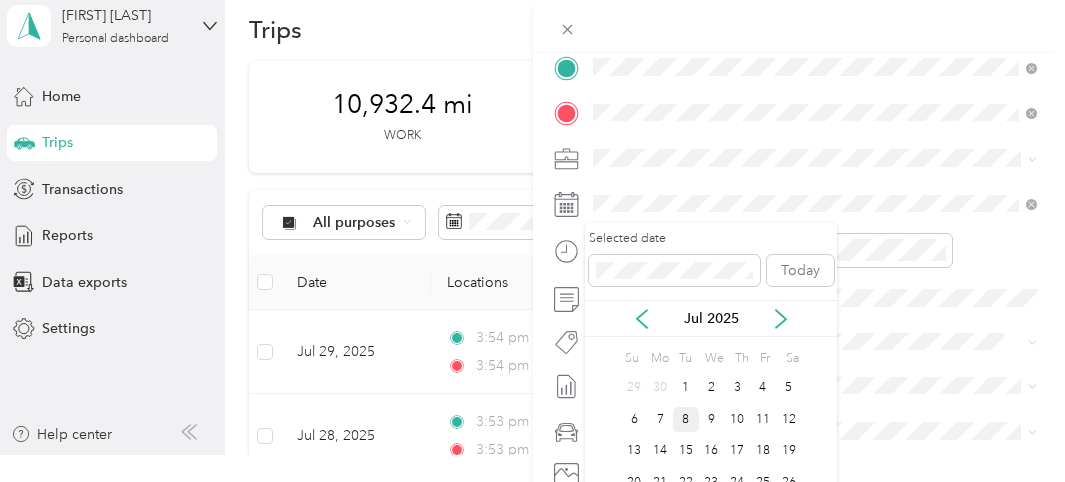 scroll, scrollTop: 30, scrollLeft: 0, axis: vertical 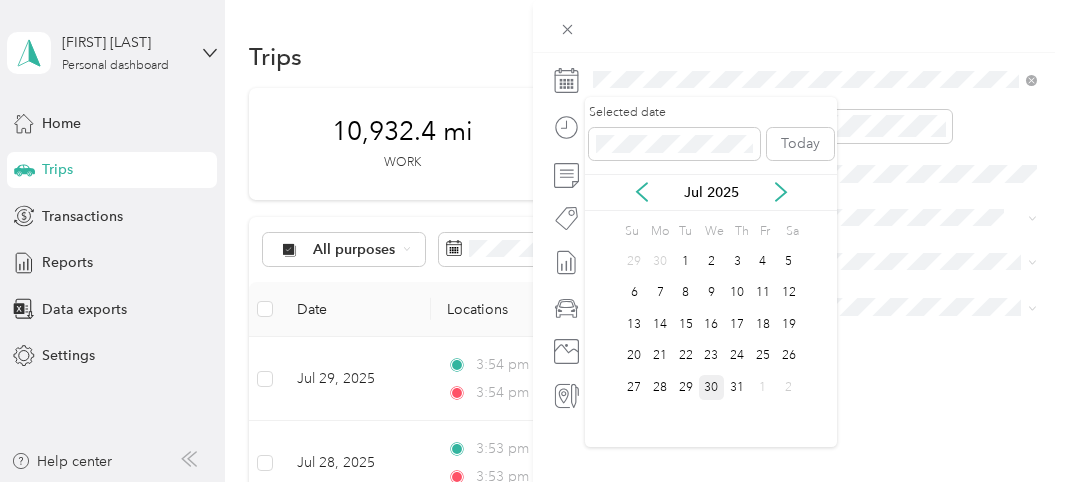 click on "30" at bounding box center (712, 387) 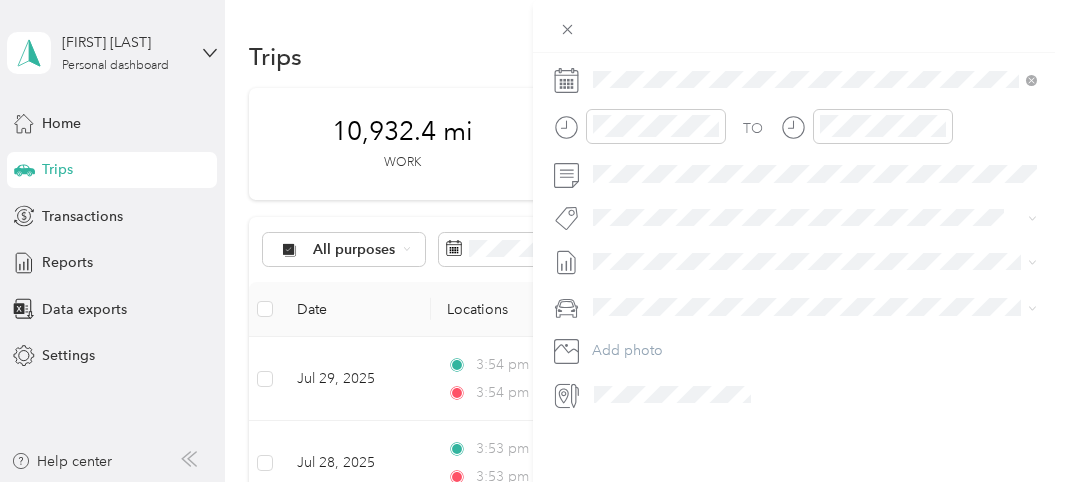 scroll, scrollTop: 257, scrollLeft: 0, axis: vertical 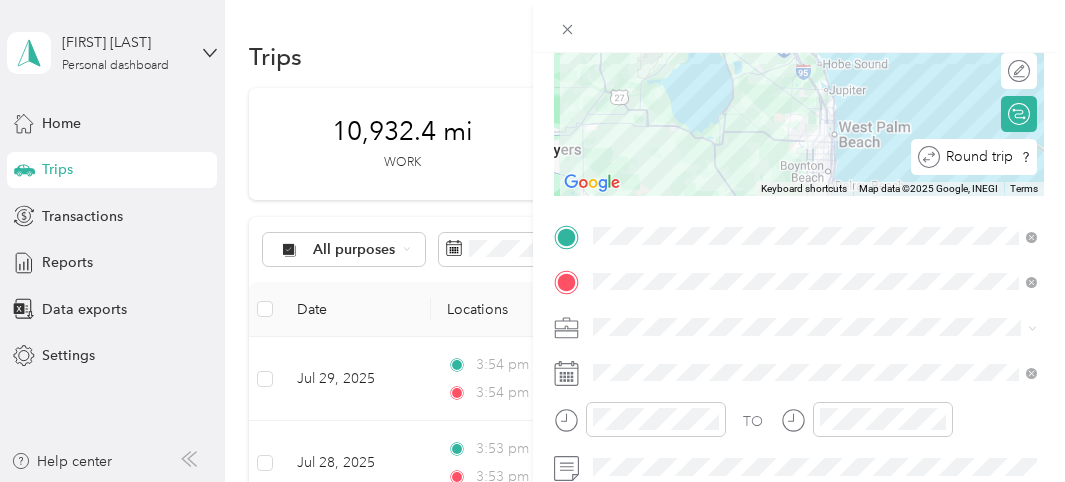 click at bounding box center (1052, 156) 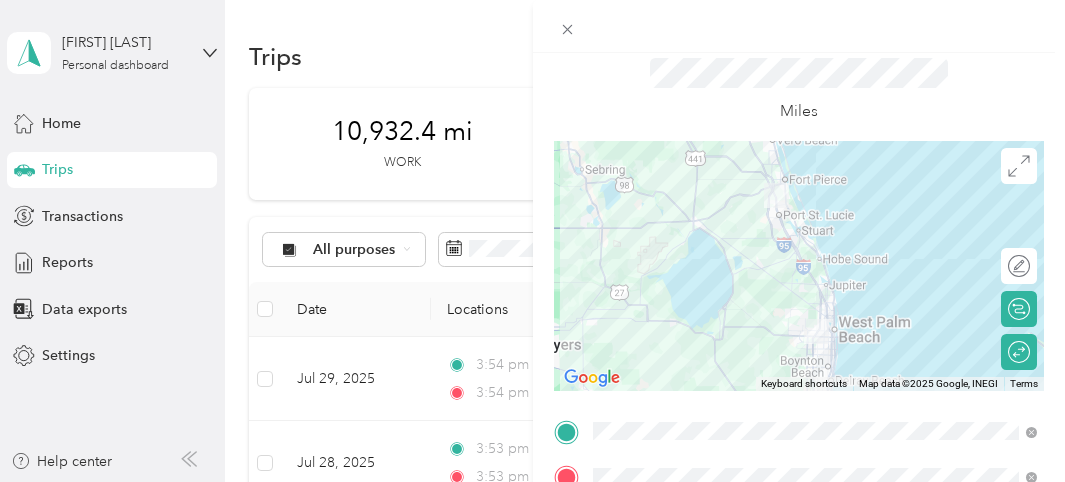 scroll, scrollTop: 0, scrollLeft: 0, axis: both 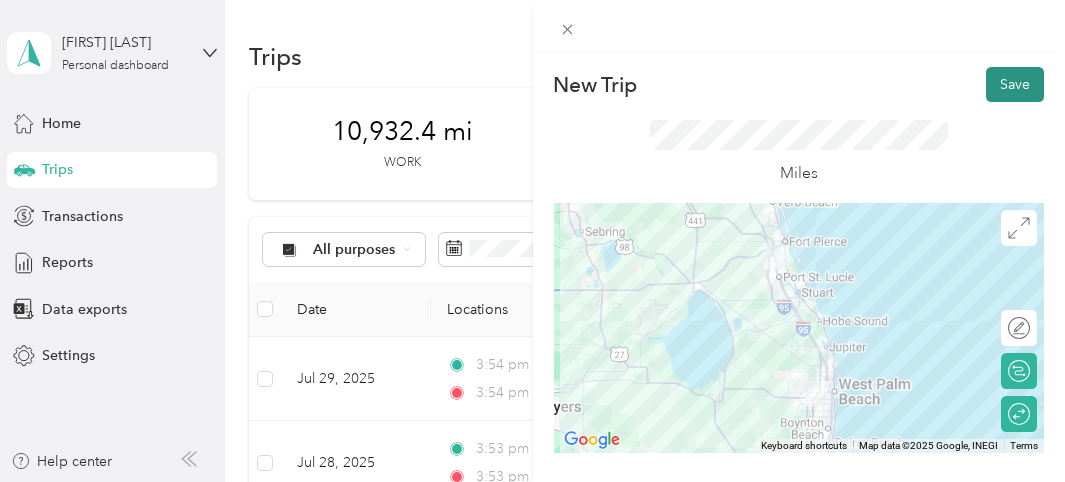 click on "Save" at bounding box center (1015, 84) 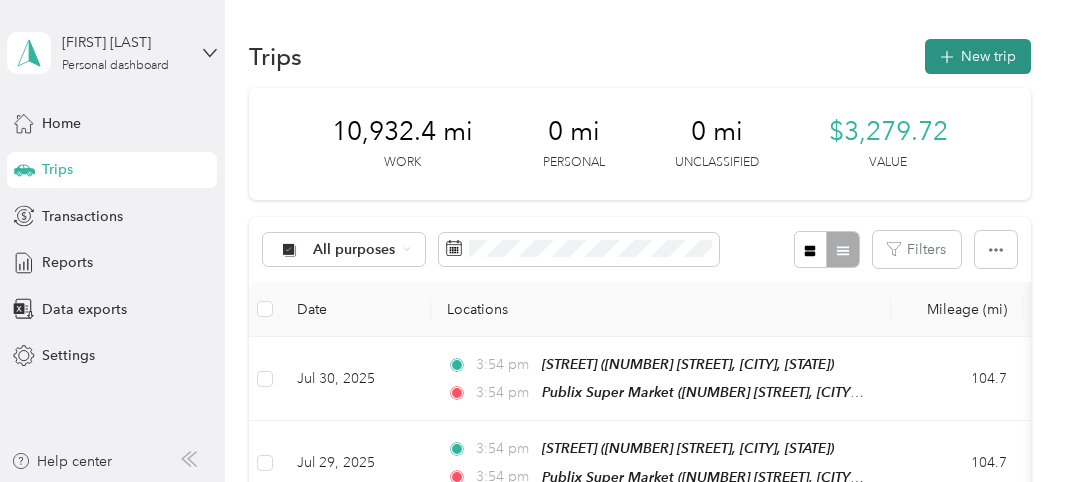 click on "New trip" at bounding box center [978, 56] 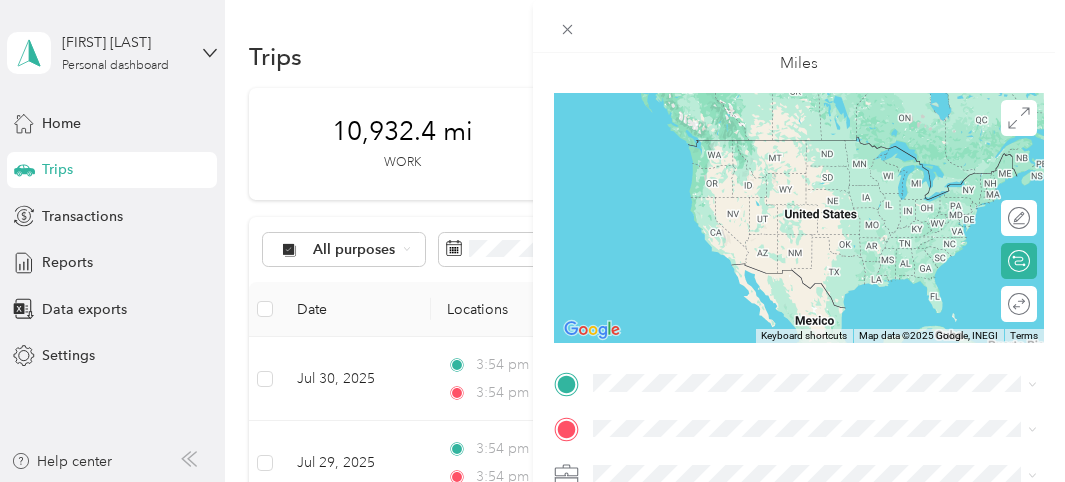 scroll, scrollTop: 139, scrollLeft: 0, axis: vertical 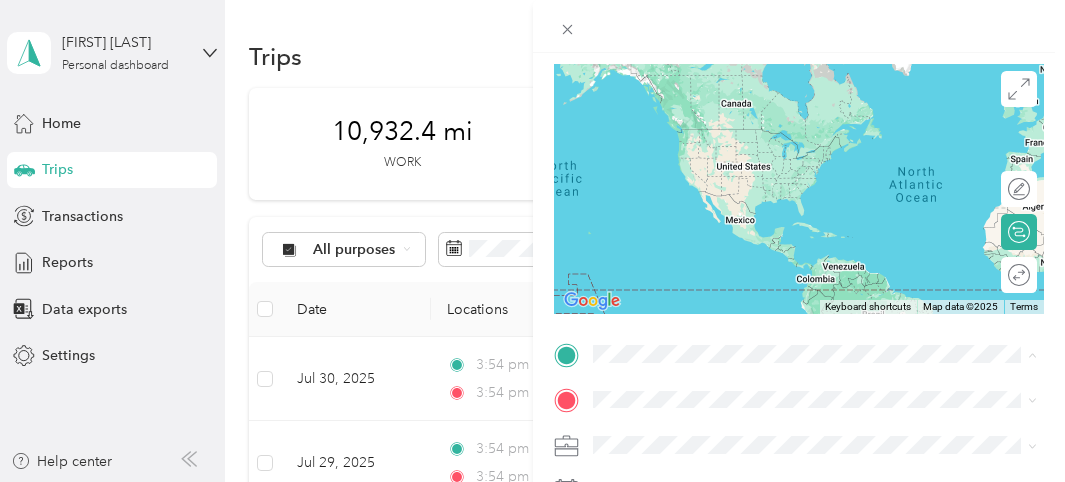 click on "[STREET] [NUMBER] [STREET], [NUMBER], [CITY], [STATE], [COUNTRY]" at bounding box center [830, 138] 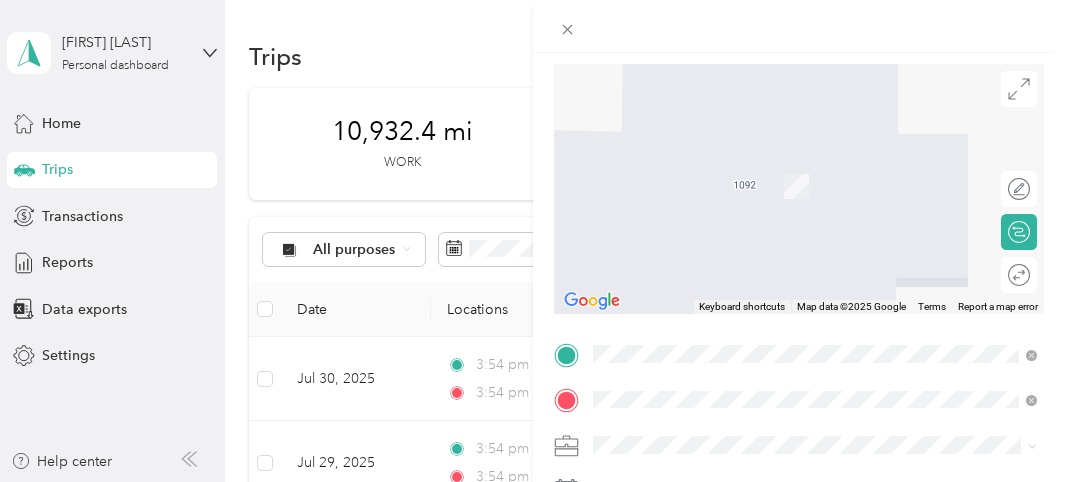 click on "TEAM Publix Super Market [NUMBER] [STREET], [NUMBER], [CITY], [STATE], [COUNTRY]" at bounding box center (820, 177) 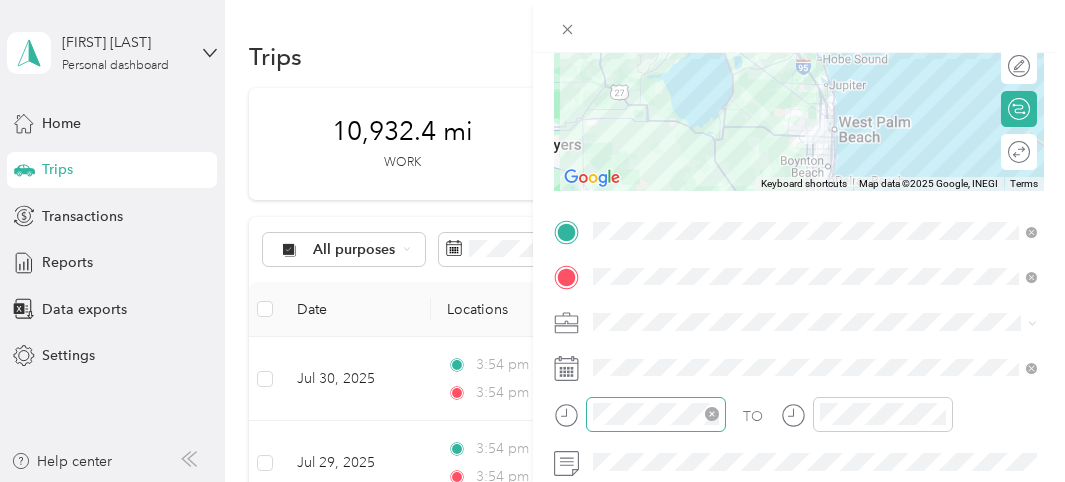 scroll, scrollTop: 274, scrollLeft: 0, axis: vertical 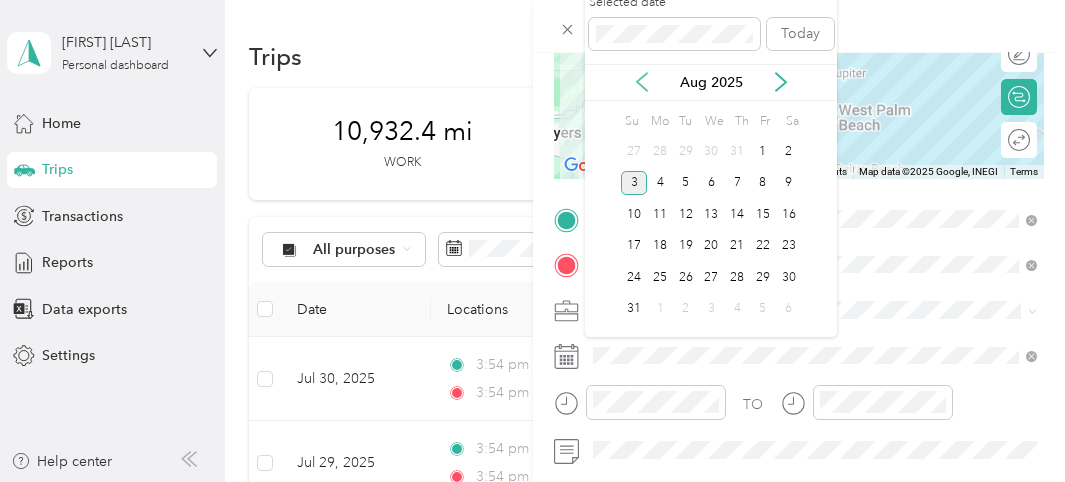 click 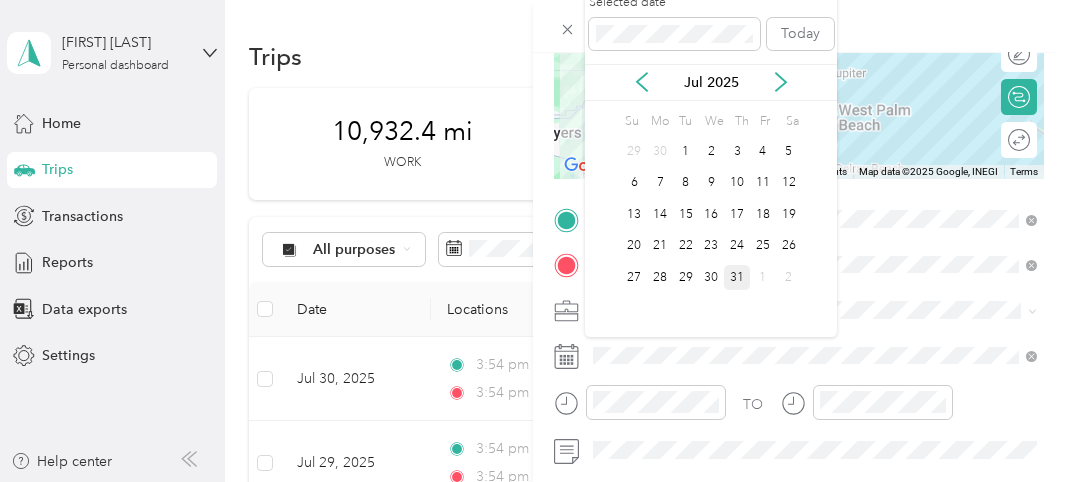 click on "31" at bounding box center (737, 277) 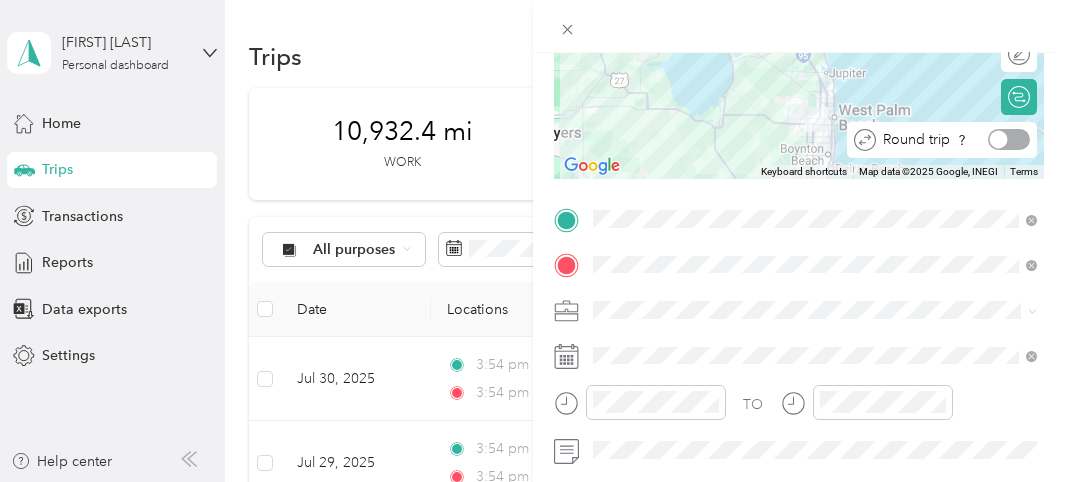 click at bounding box center [1009, 139] 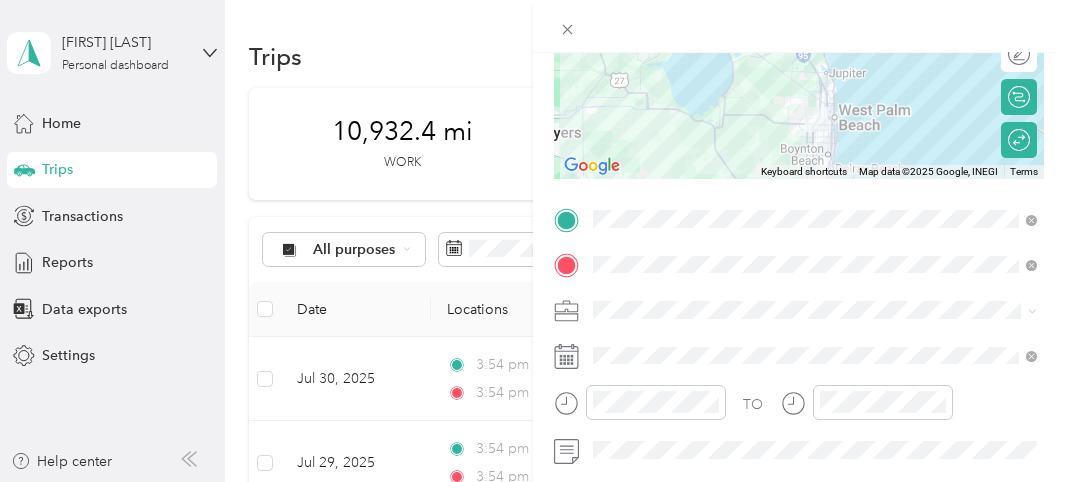 scroll, scrollTop: 0, scrollLeft: 0, axis: both 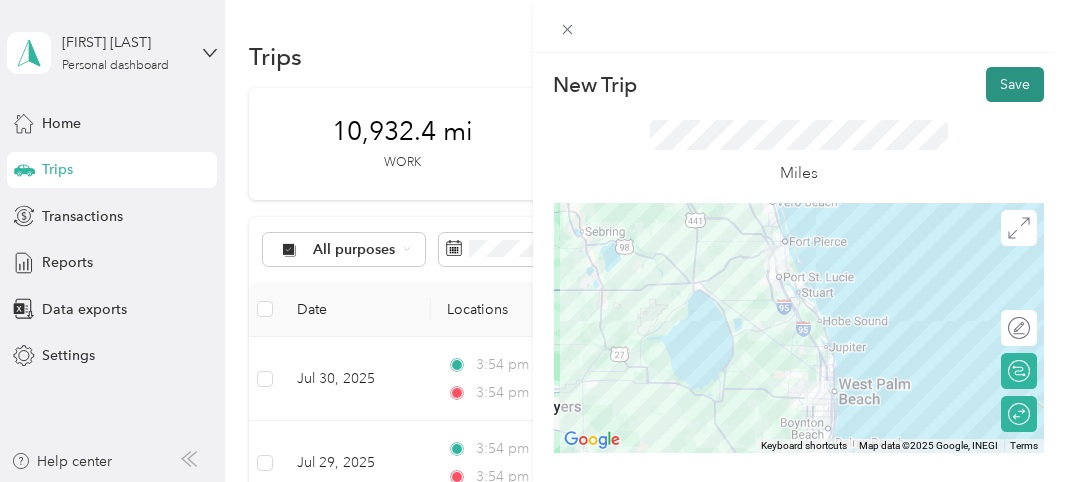 click on "Save" at bounding box center (1015, 84) 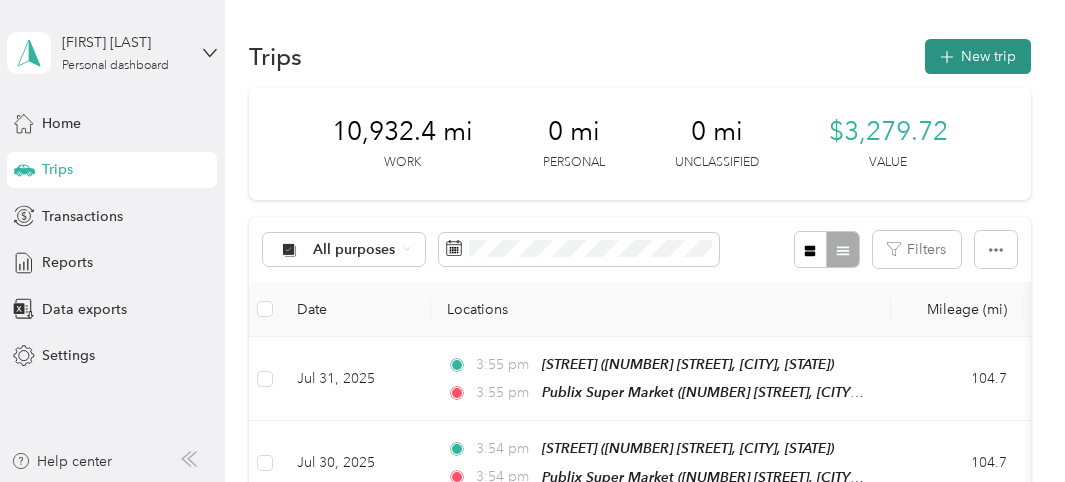 click on "New trip" at bounding box center [978, 56] 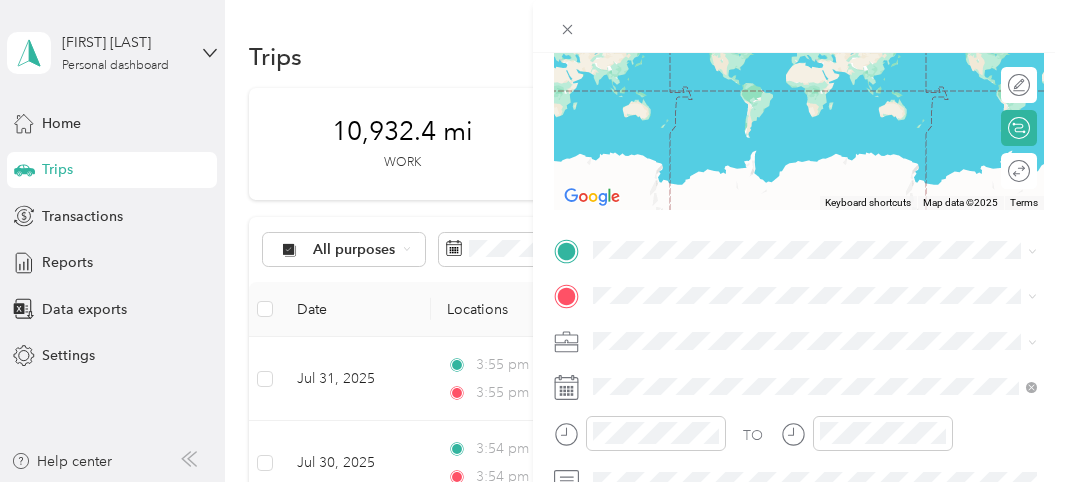 scroll, scrollTop: 293, scrollLeft: 0, axis: vertical 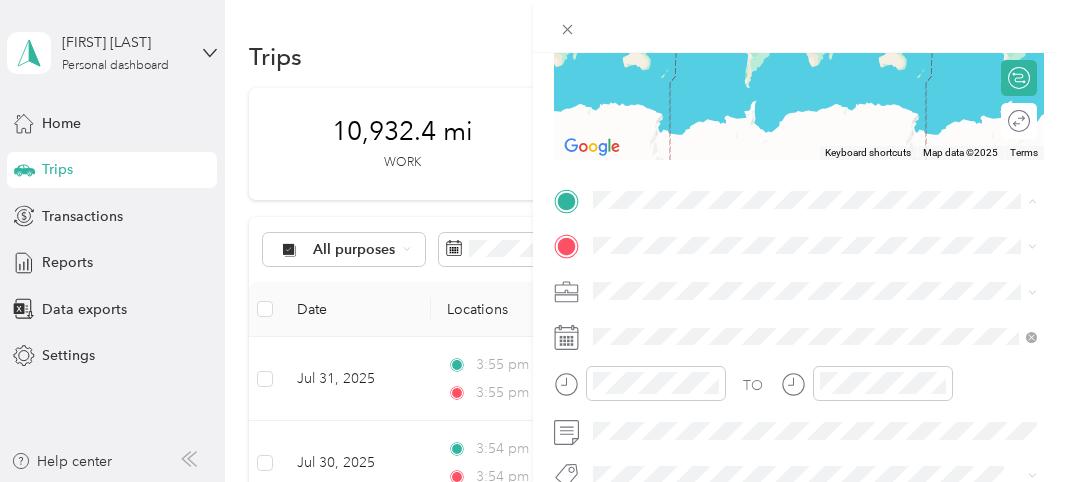click on "[STREET] [NUMBER] [STREET], [NUMBER], [CITY], [STATE], [COUNTRY]" at bounding box center [830, 301] 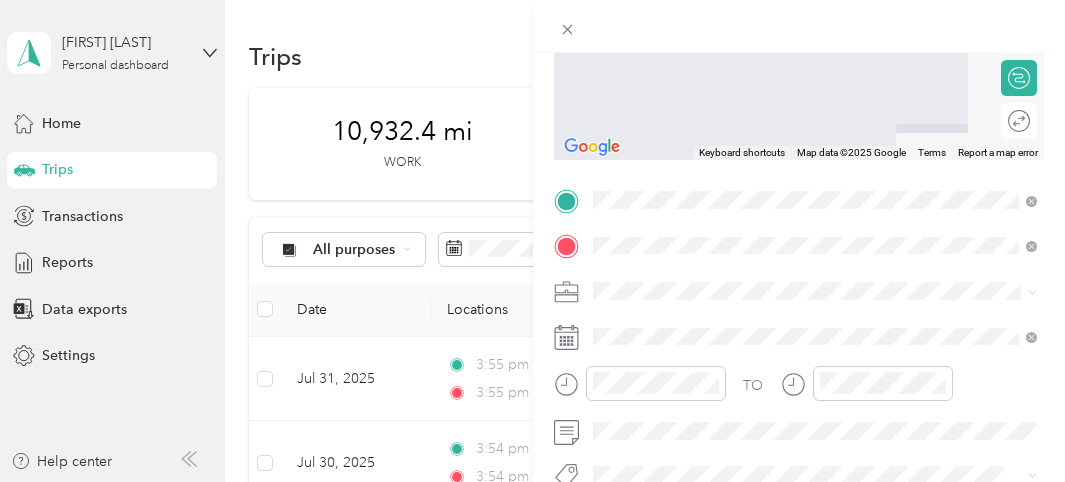 click on "[NUMBER] [STREET], [NUMBER], [CITY], [STATE], [COUNTRY]" at bounding box center [820, 38] 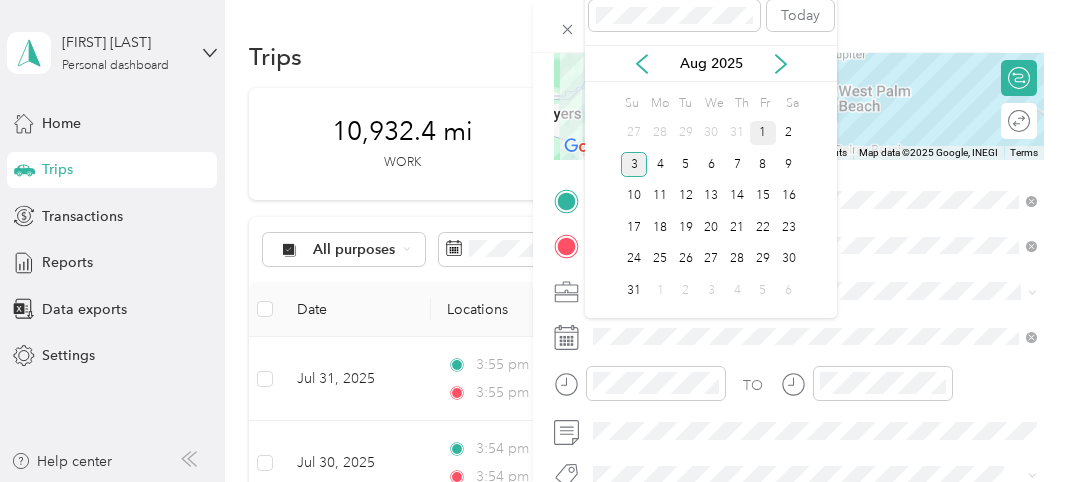 click on "1" at bounding box center [763, 133] 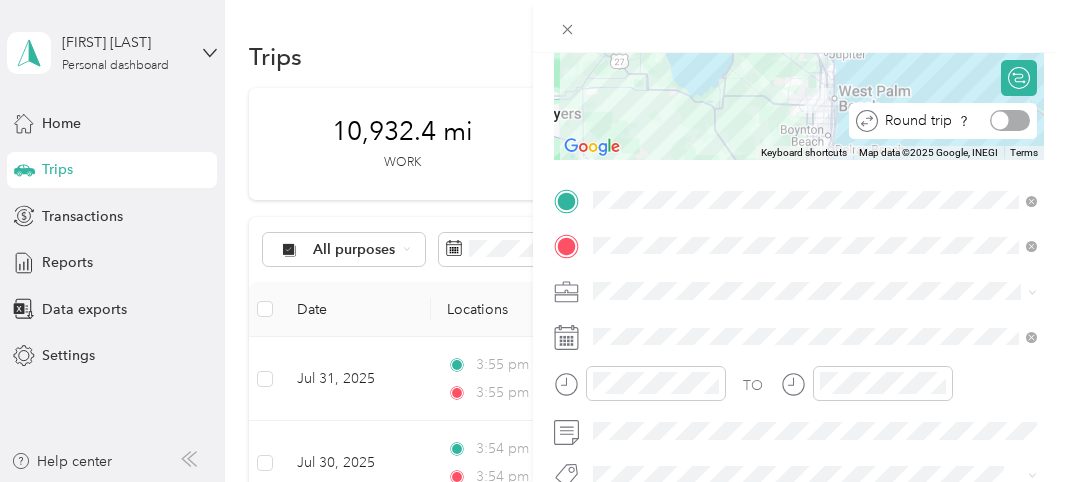 click at bounding box center [1010, 120] 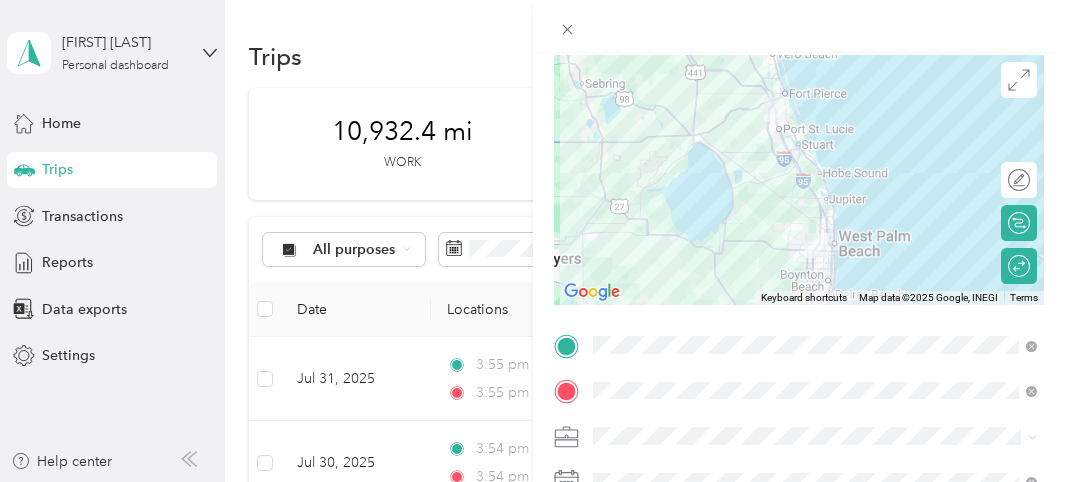 scroll, scrollTop: 0, scrollLeft: 0, axis: both 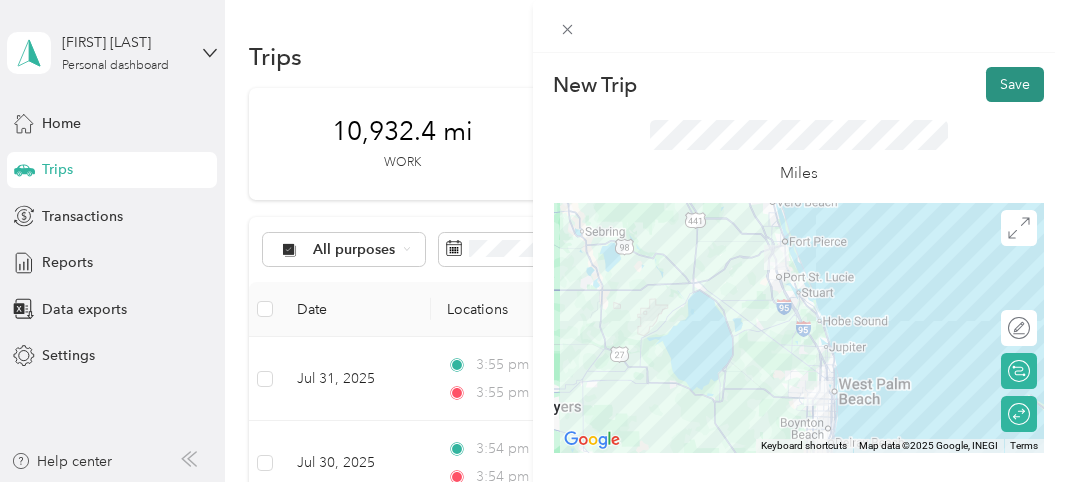 click on "Save" at bounding box center [1015, 84] 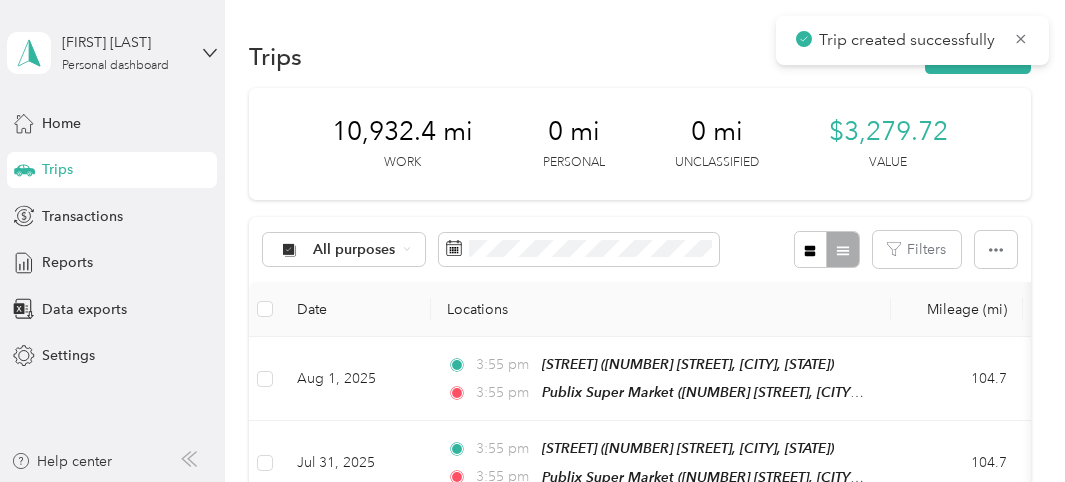 scroll, scrollTop: 10, scrollLeft: 0, axis: vertical 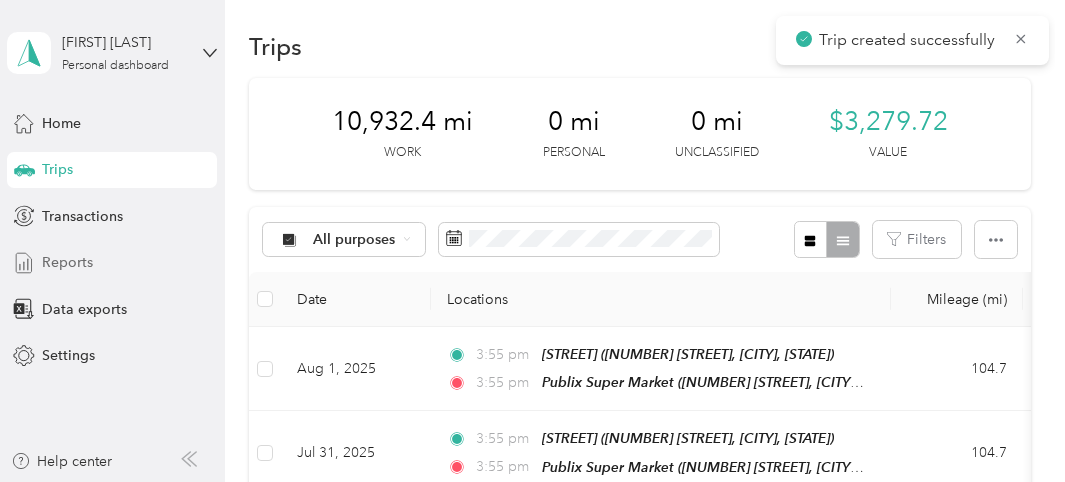 click on "Reports" at bounding box center (67, 262) 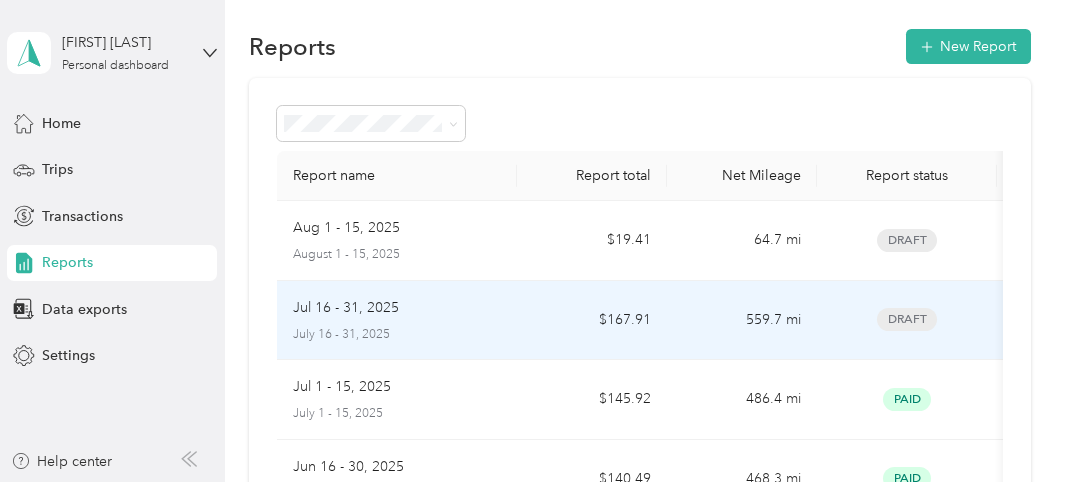 click on "$167.91" at bounding box center (592, 321) 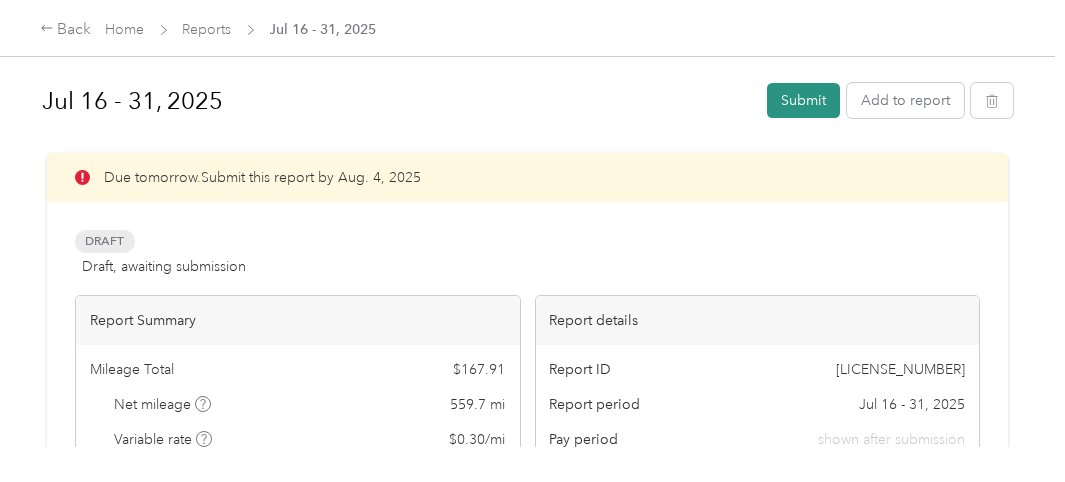 click on "Submit" at bounding box center (803, 100) 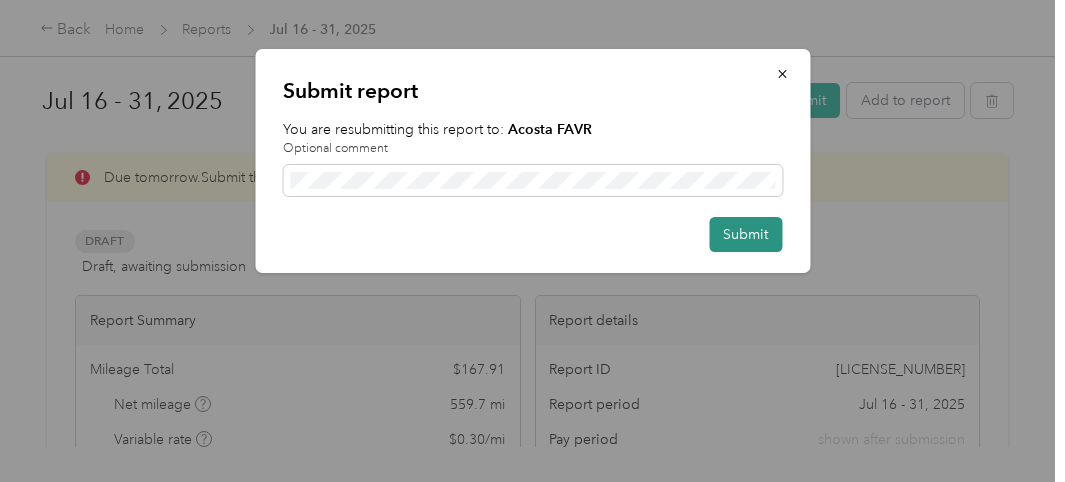 click on "Submit" at bounding box center (745, 234) 